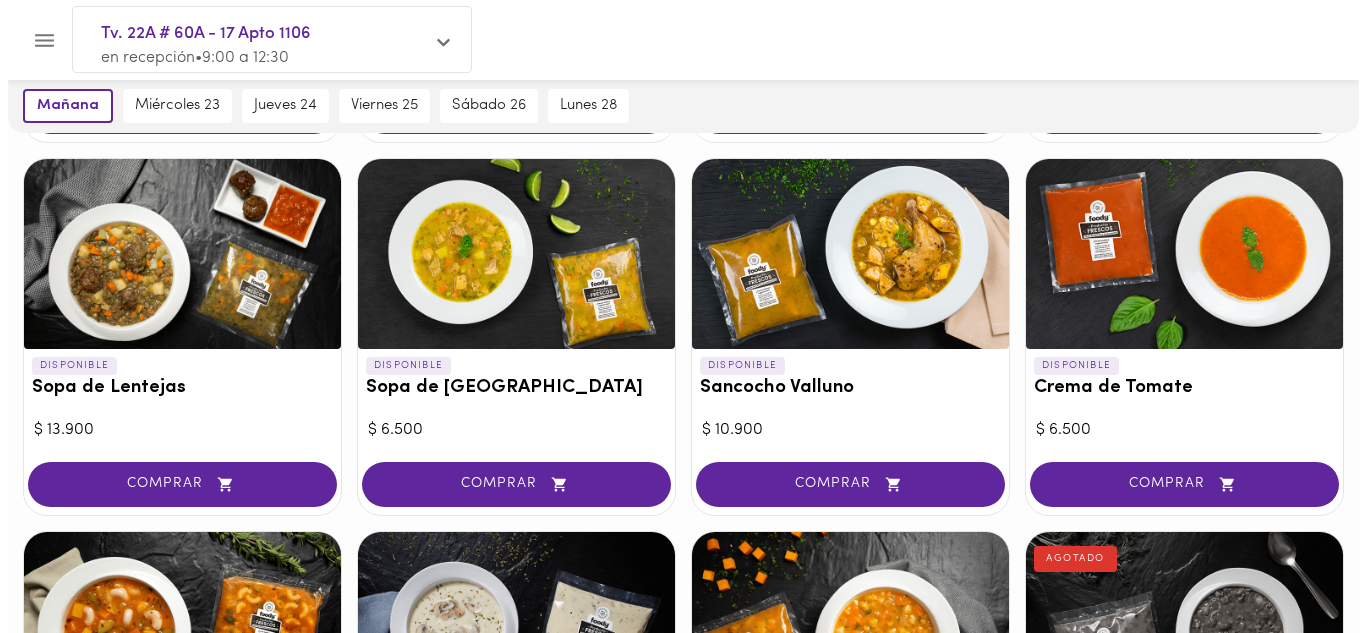 scroll, scrollTop: 600, scrollLeft: 0, axis: vertical 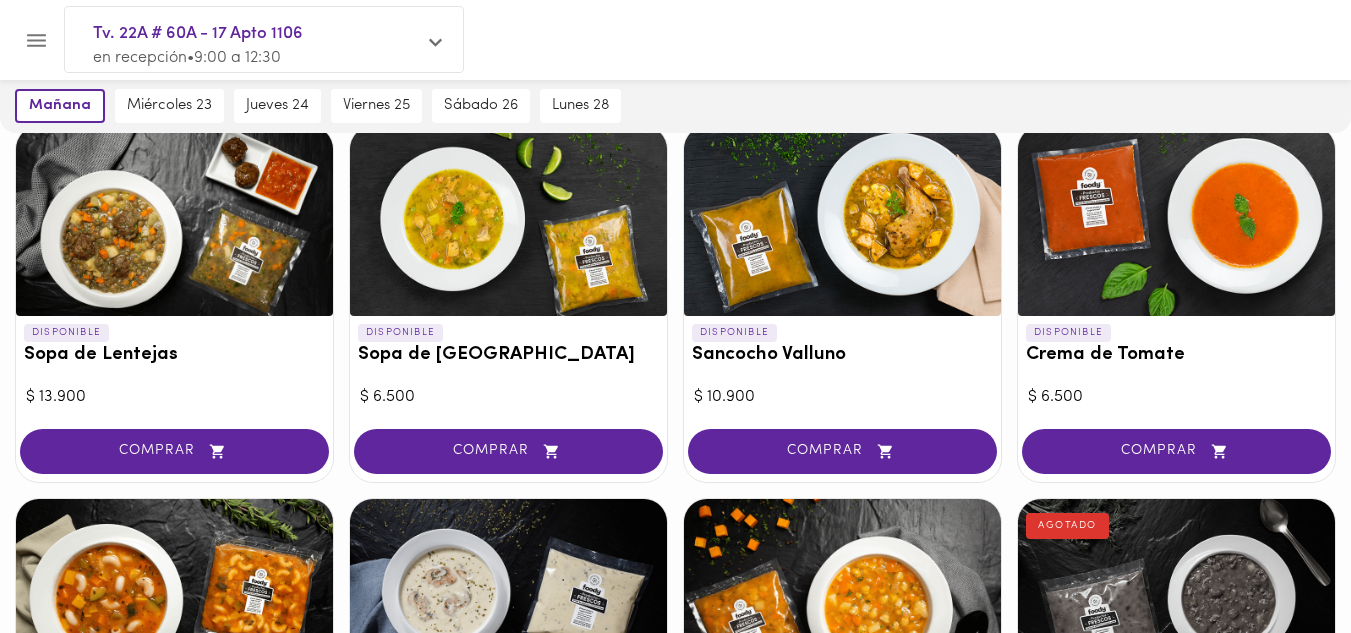 click at bounding box center [508, 221] 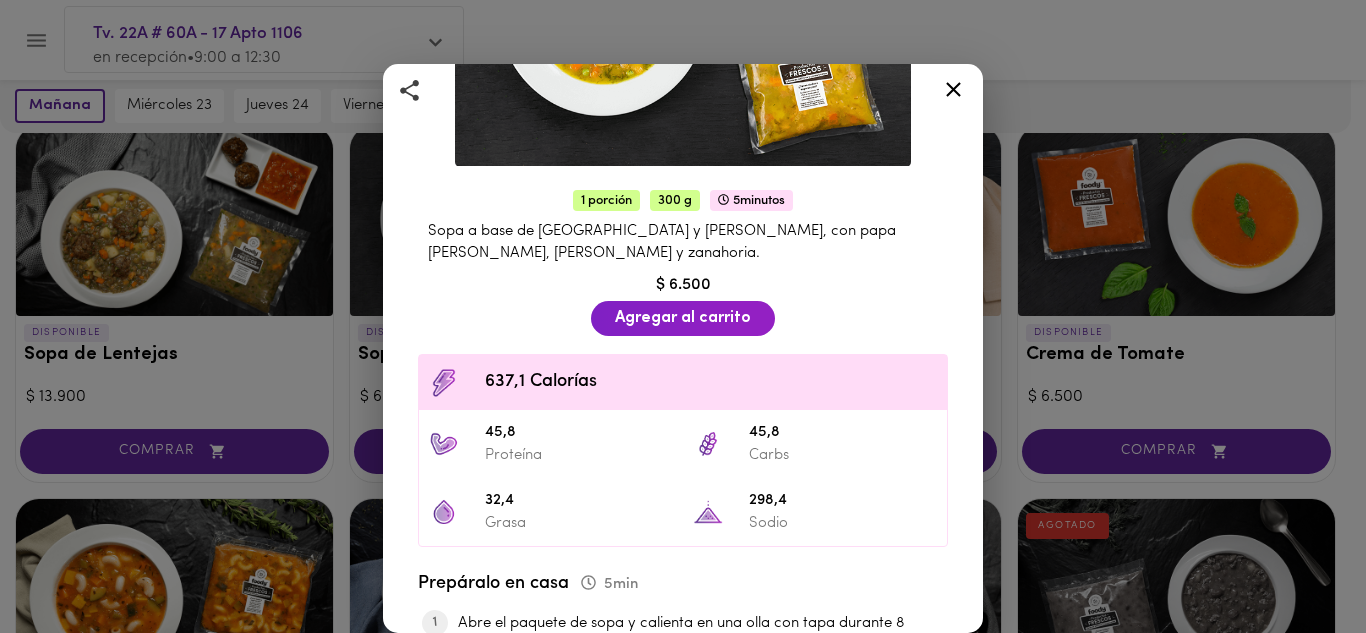 scroll, scrollTop: 600, scrollLeft: 0, axis: vertical 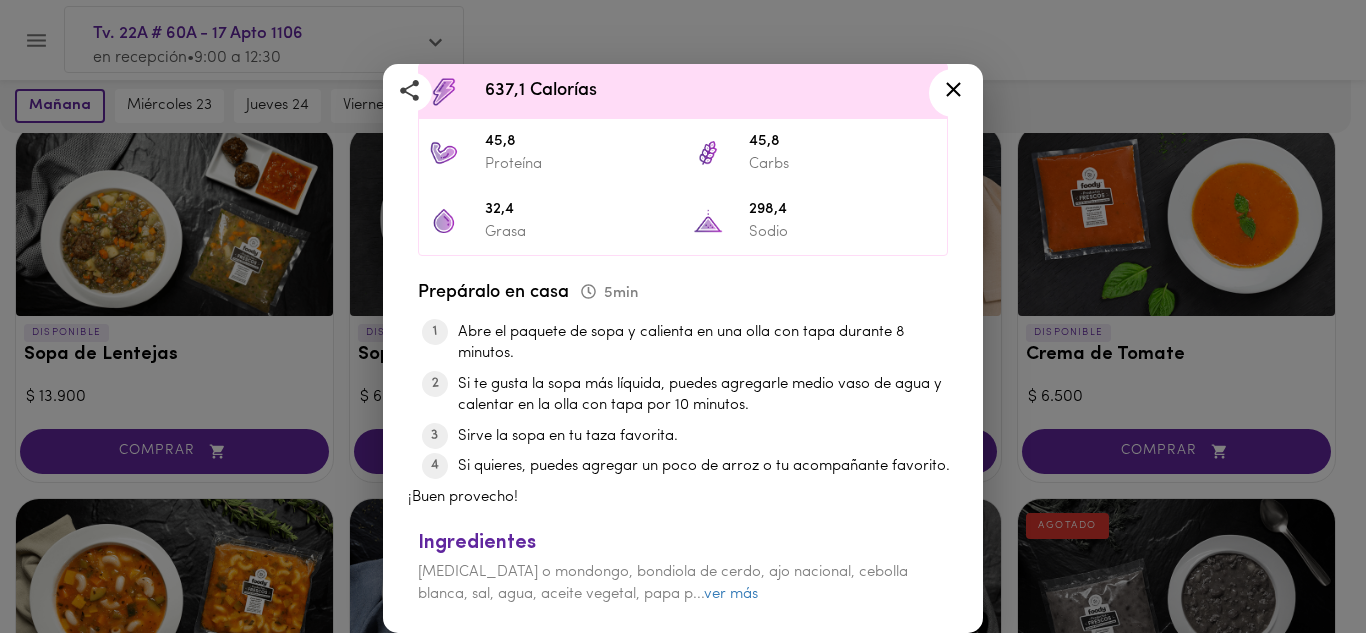 click 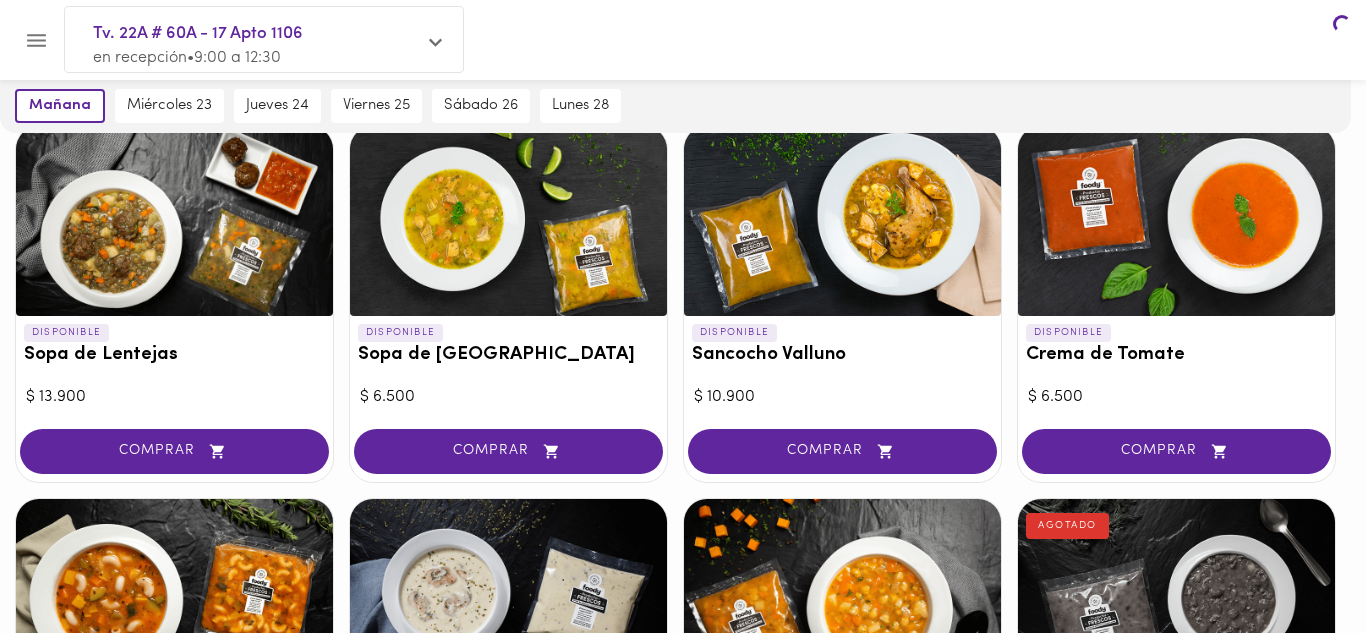 scroll, scrollTop: 0, scrollLeft: 0, axis: both 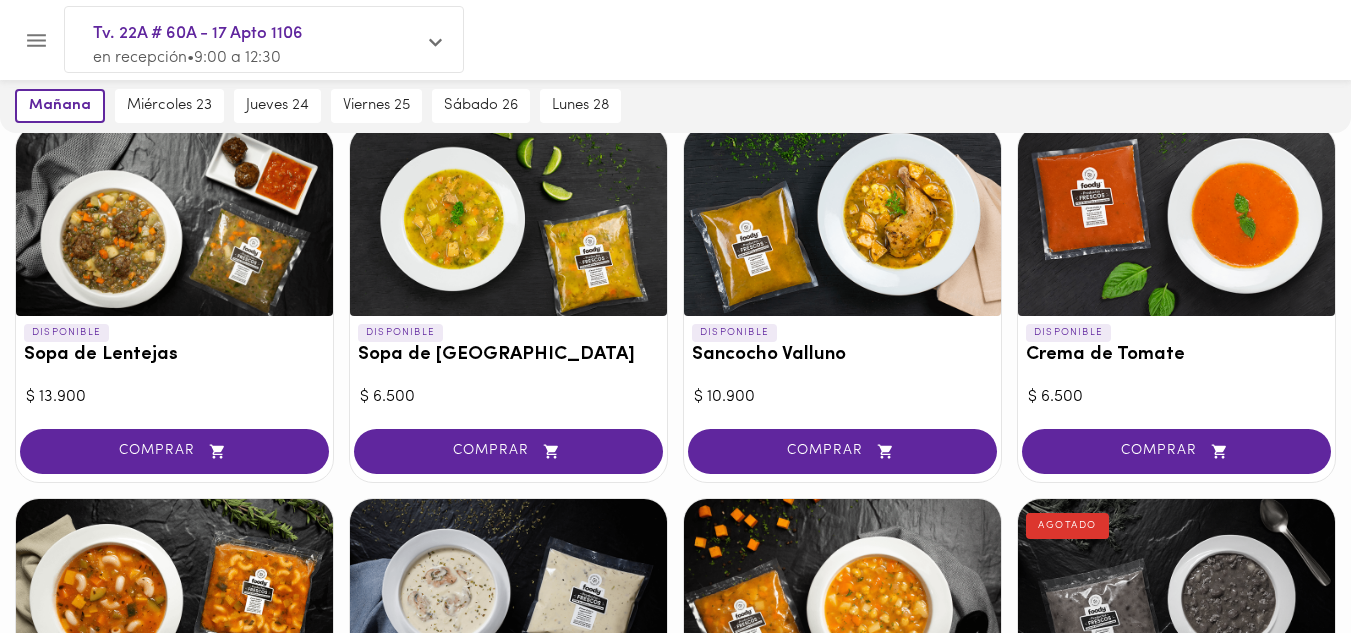 click at bounding box center (174, 221) 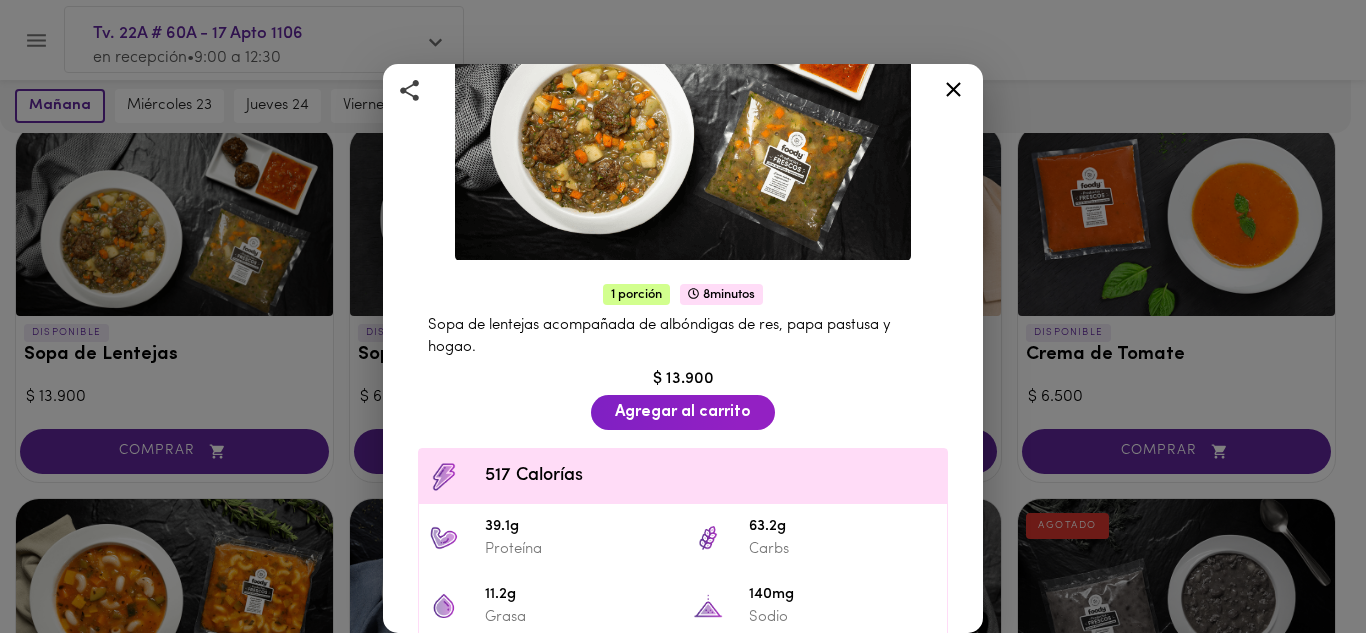 scroll, scrollTop: 400, scrollLeft: 0, axis: vertical 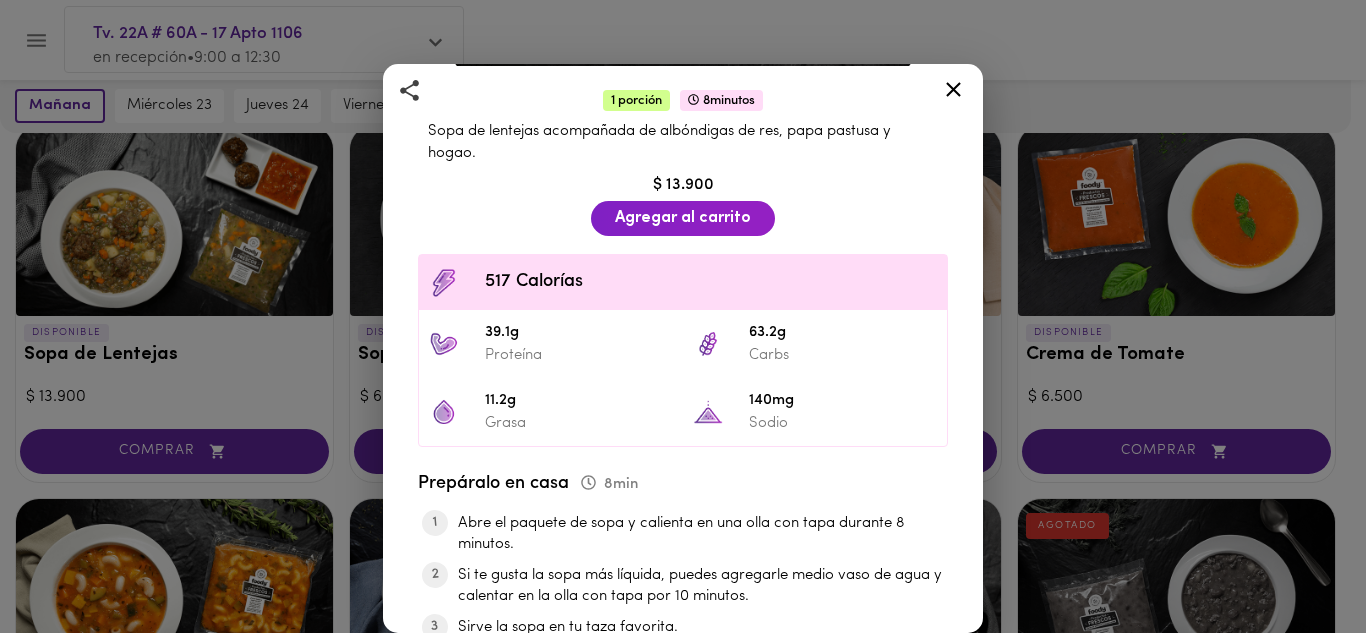 click 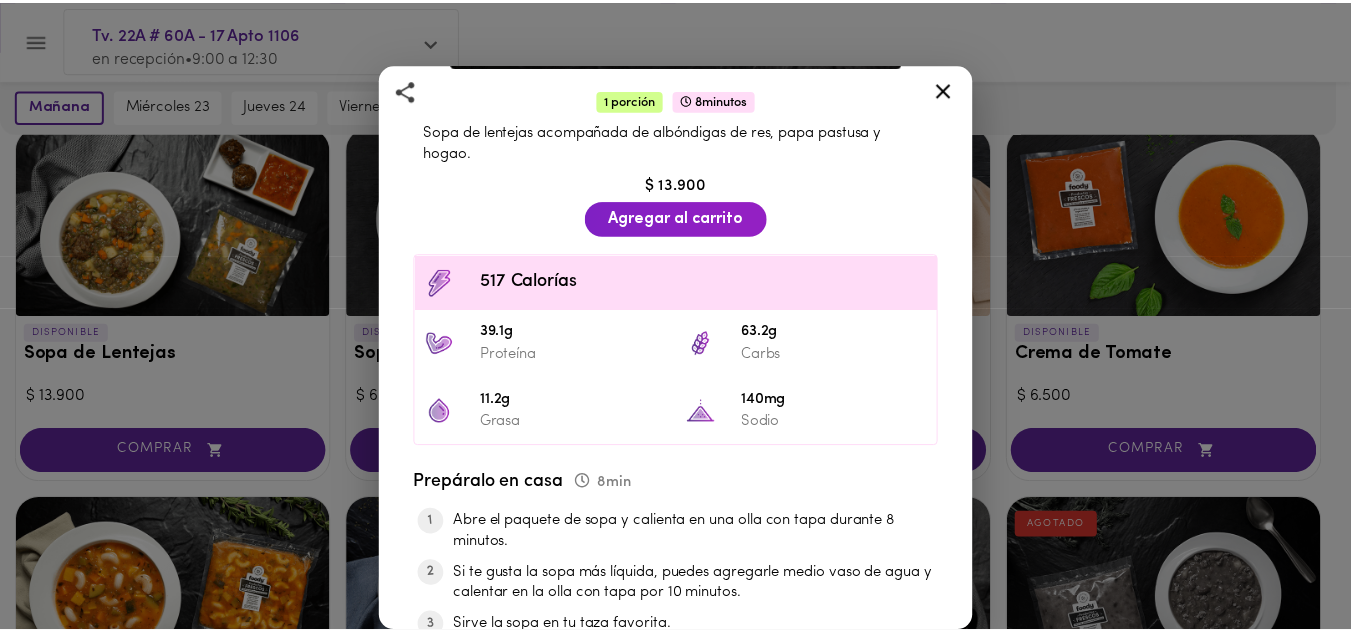 scroll, scrollTop: 0, scrollLeft: 0, axis: both 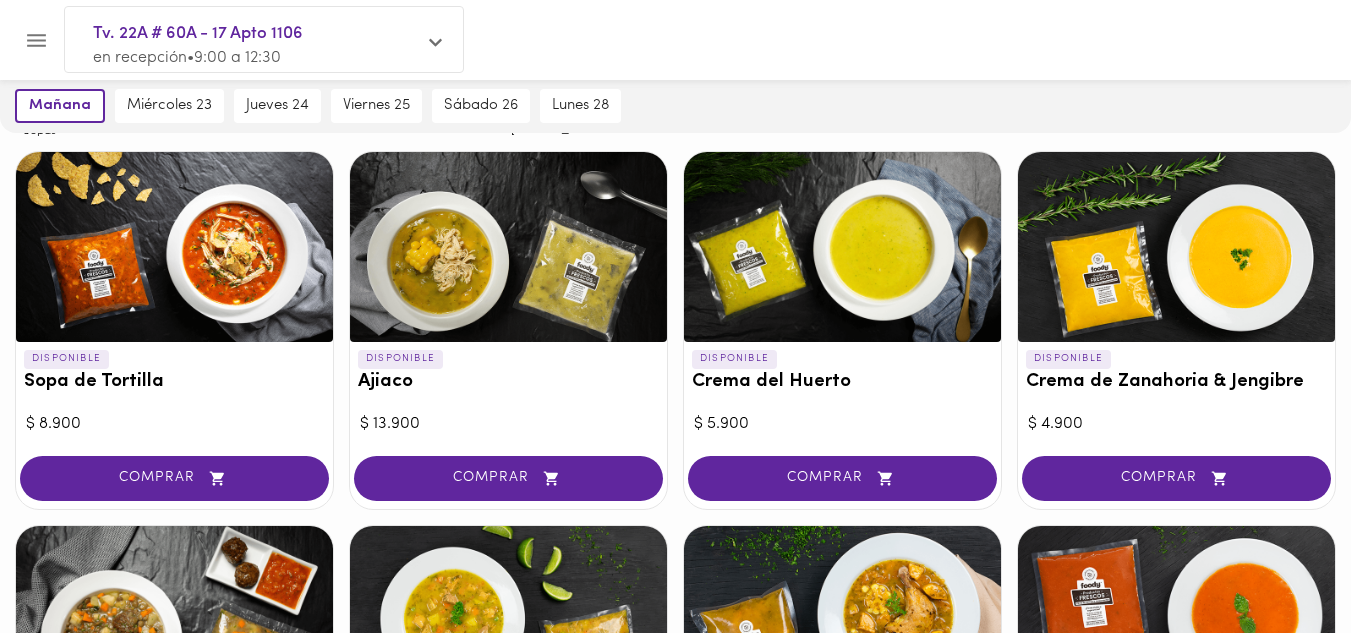 click at bounding box center (508, 247) 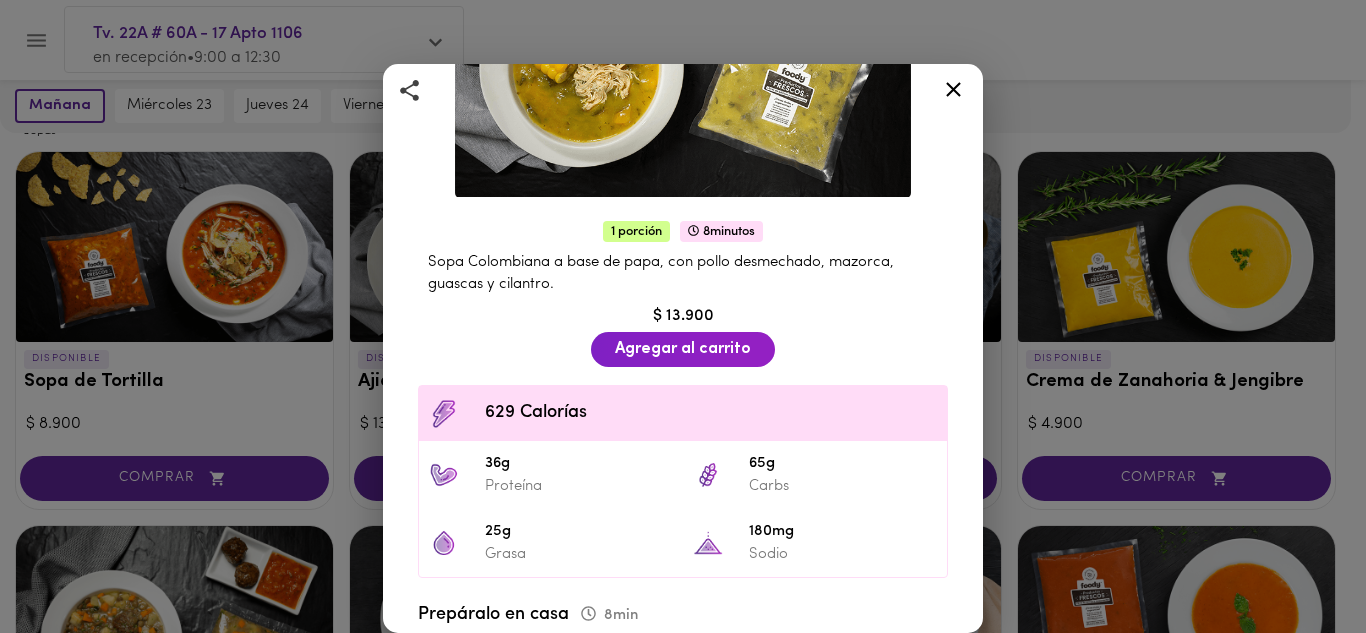scroll, scrollTop: 300, scrollLeft: 0, axis: vertical 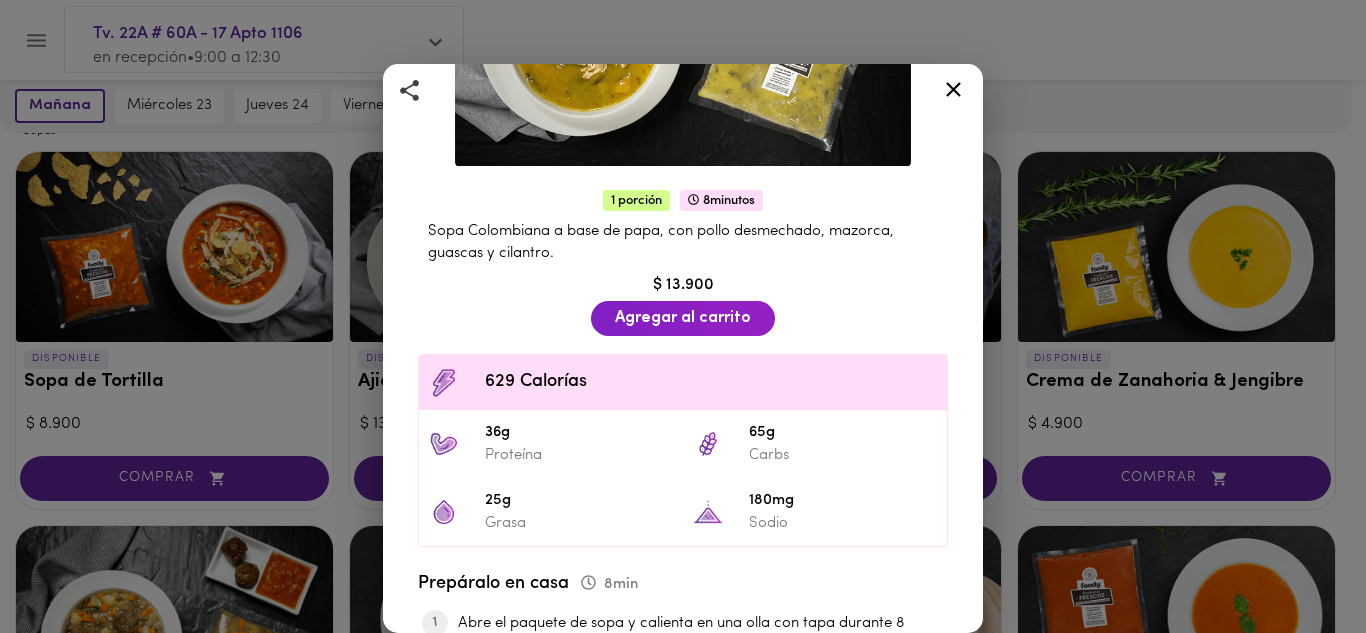 click 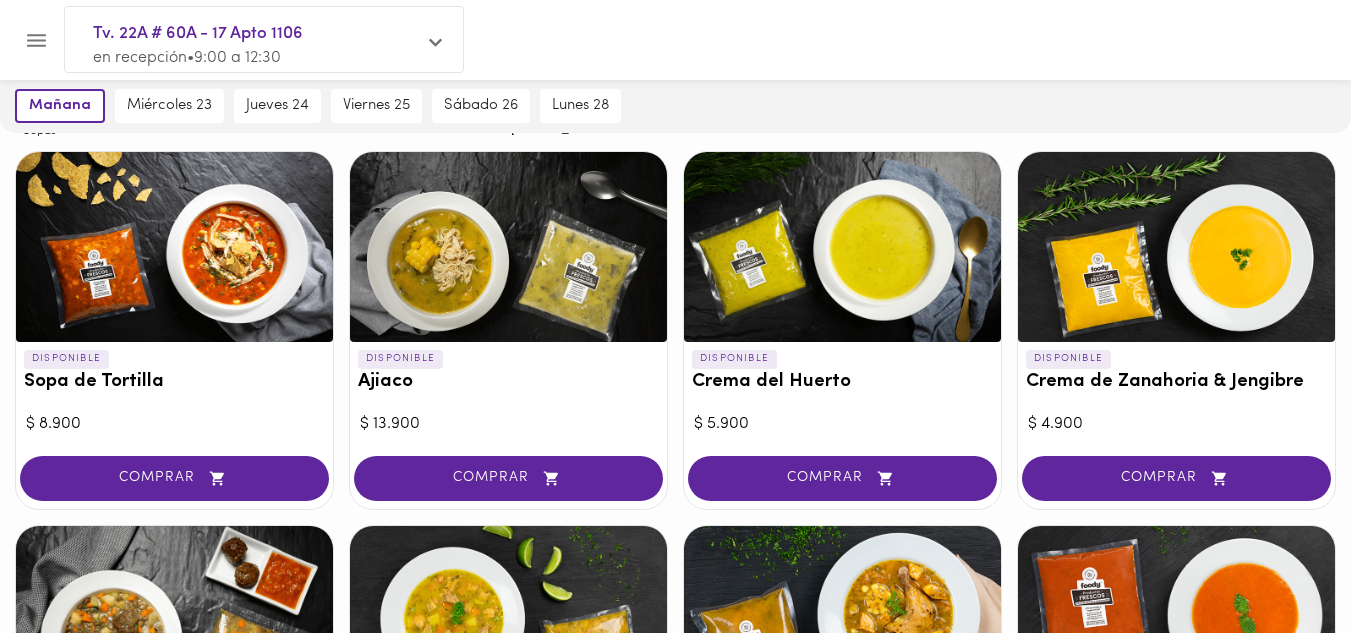 click at bounding box center (842, 247) 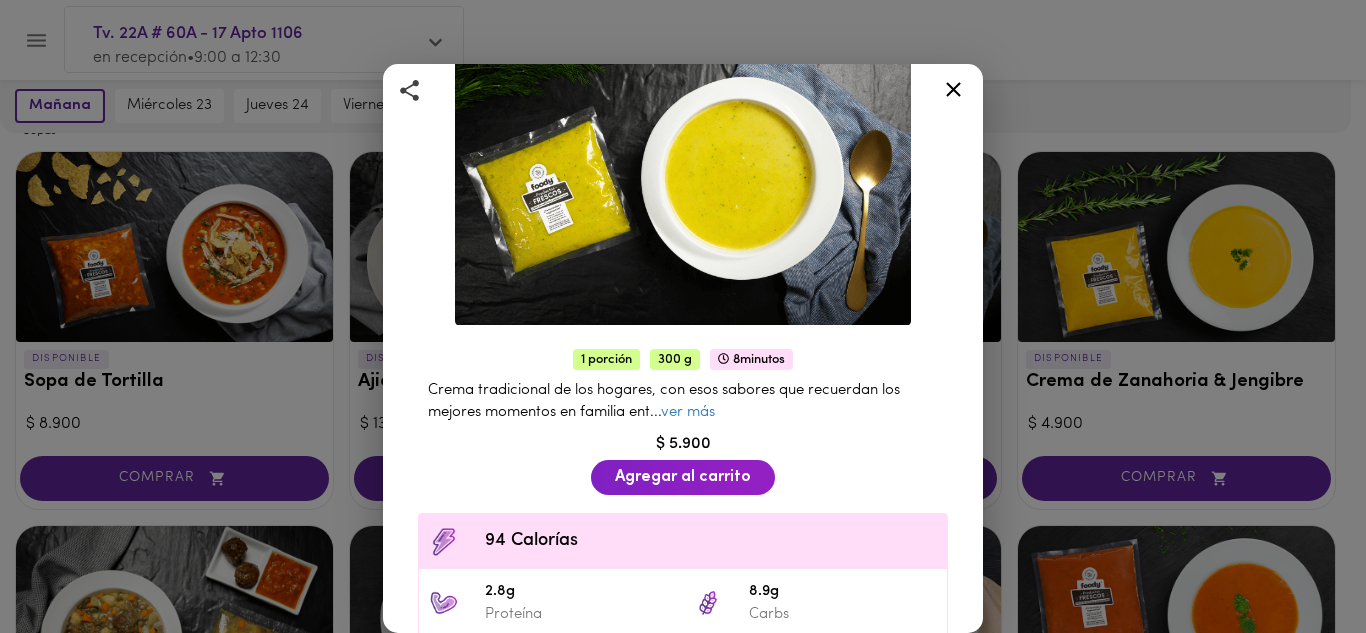 scroll, scrollTop: 300, scrollLeft: 0, axis: vertical 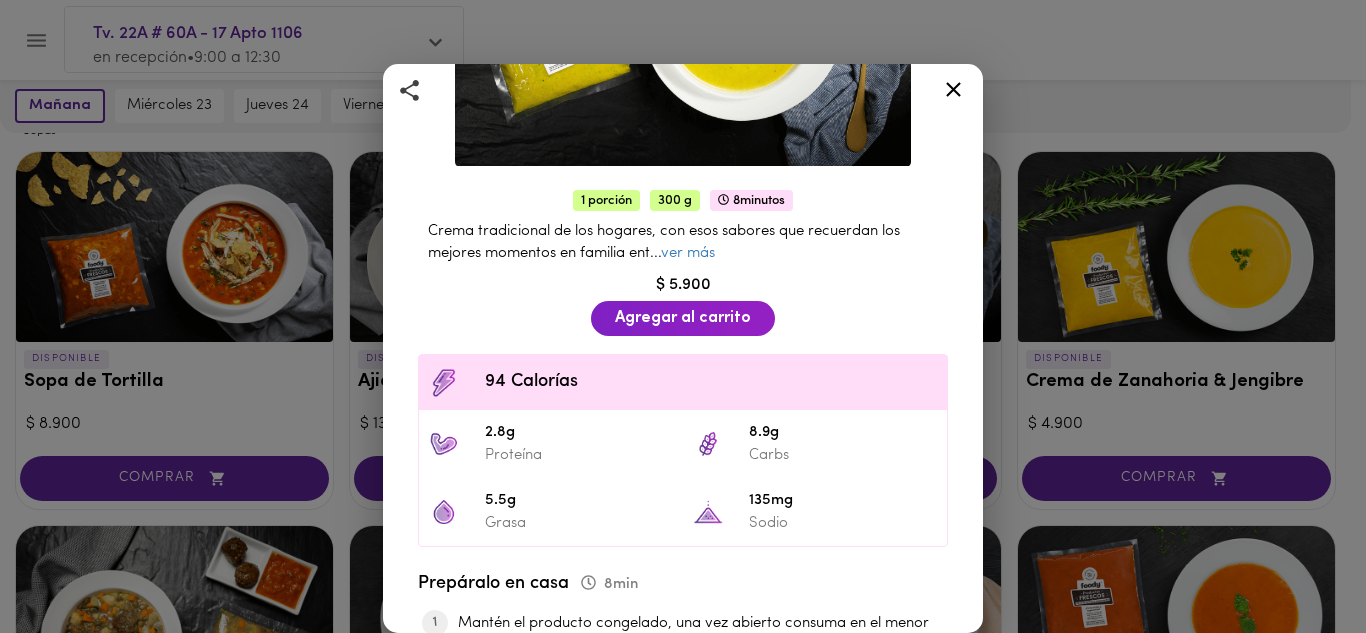 click 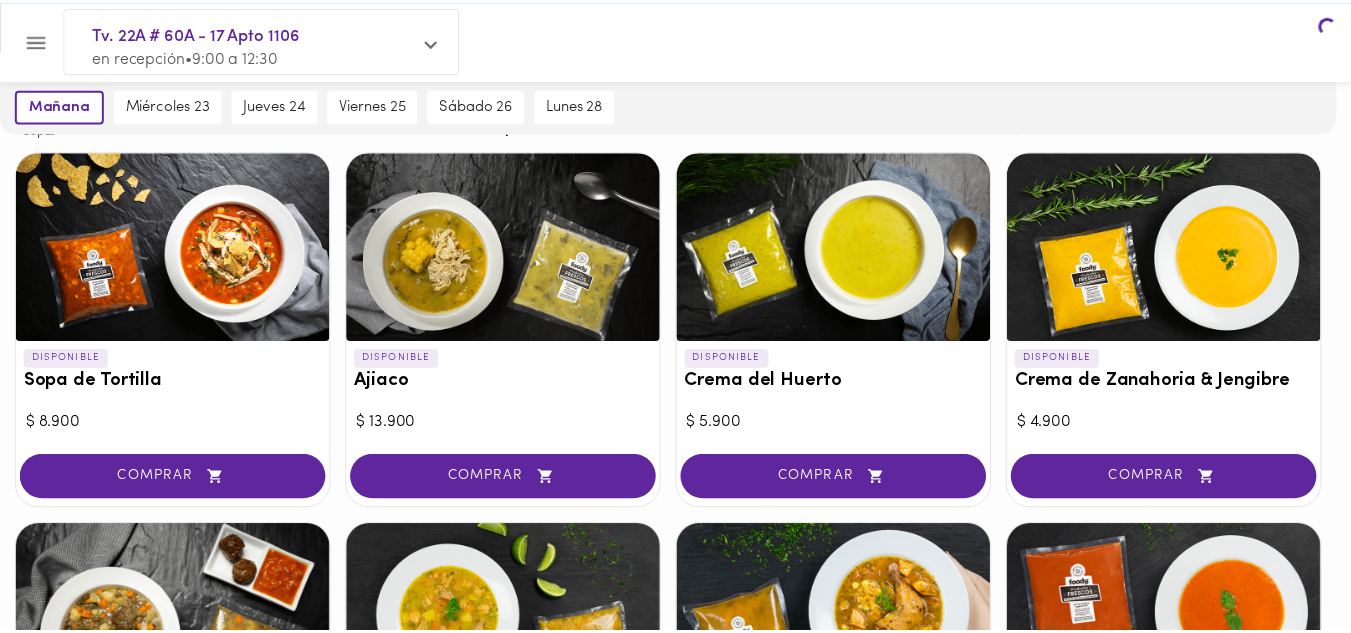 scroll, scrollTop: 0, scrollLeft: 0, axis: both 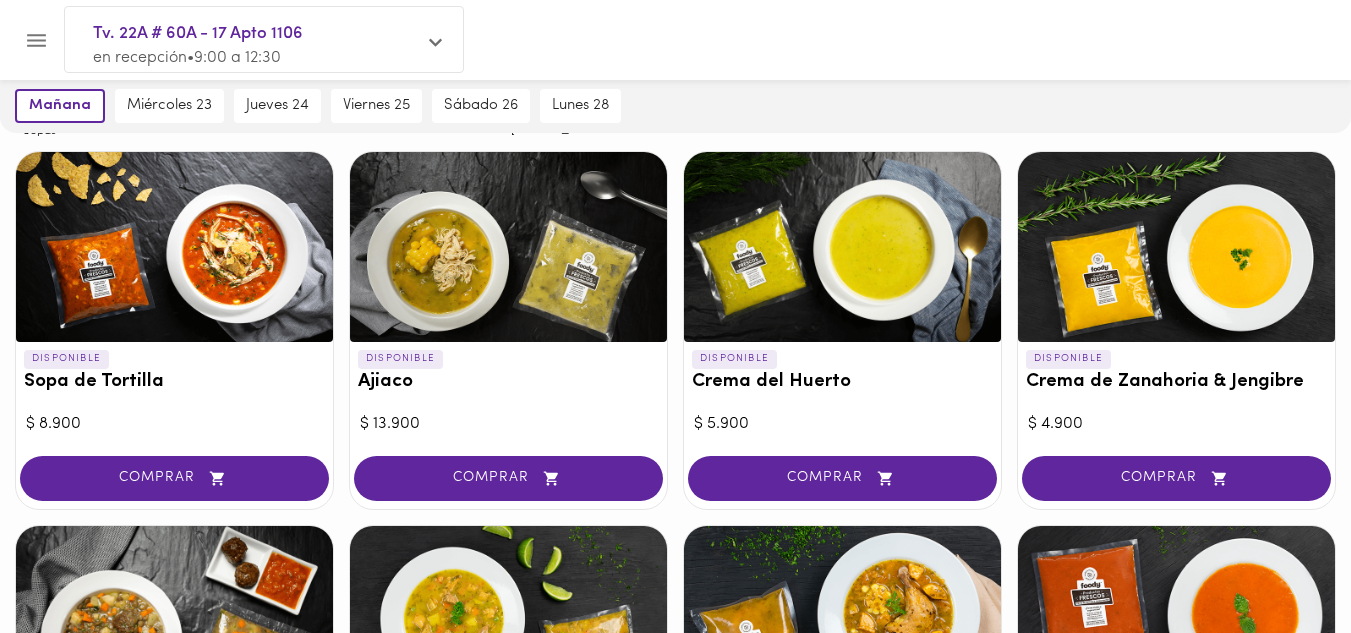 click at bounding box center [1176, 247] 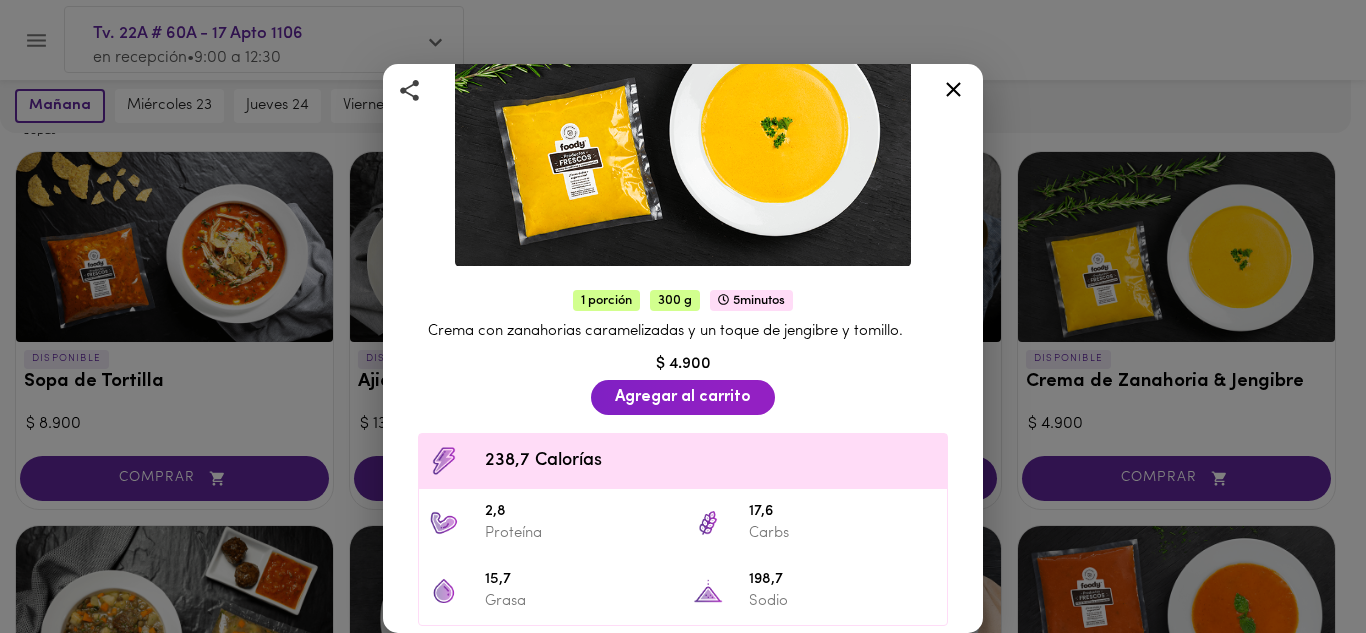 scroll, scrollTop: 300, scrollLeft: 0, axis: vertical 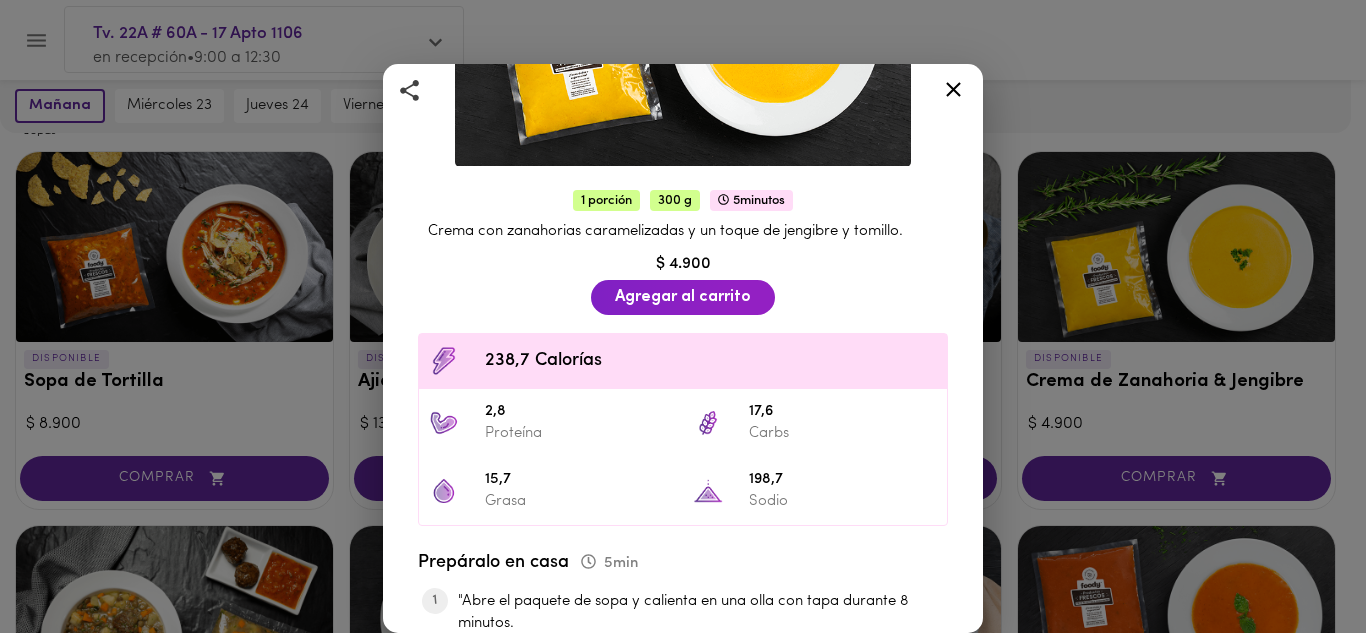click 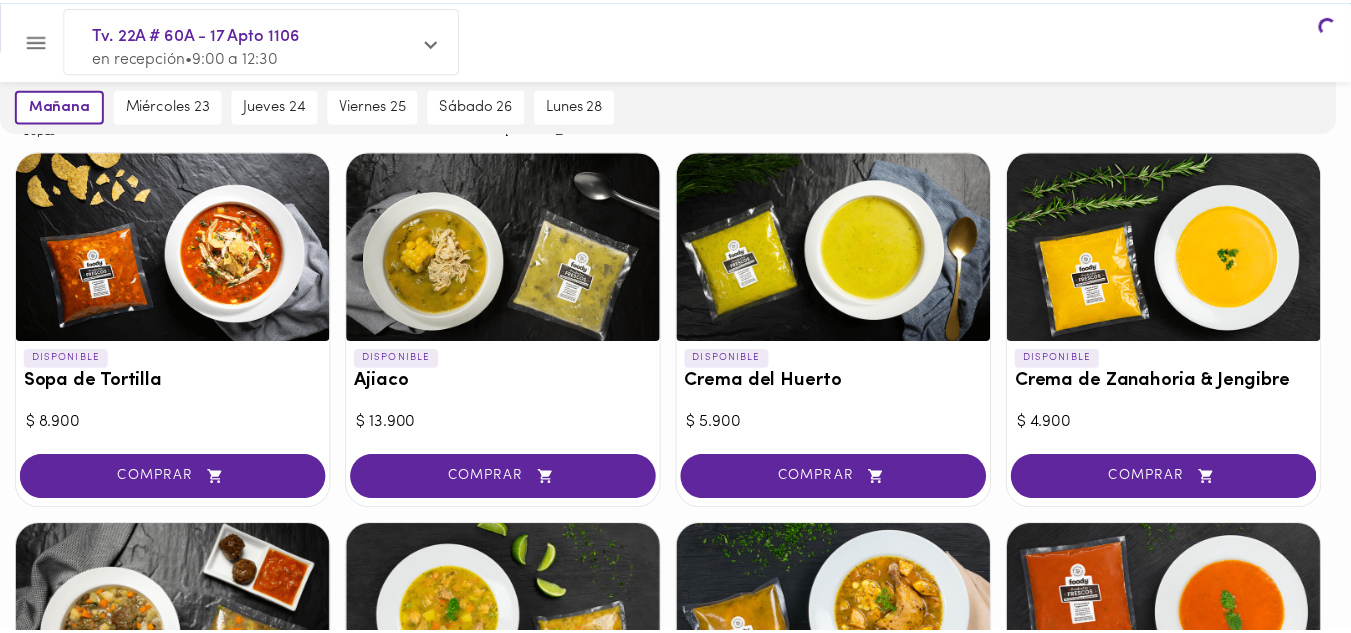 scroll, scrollTop: 0, scrollLeft: 0, axis: both 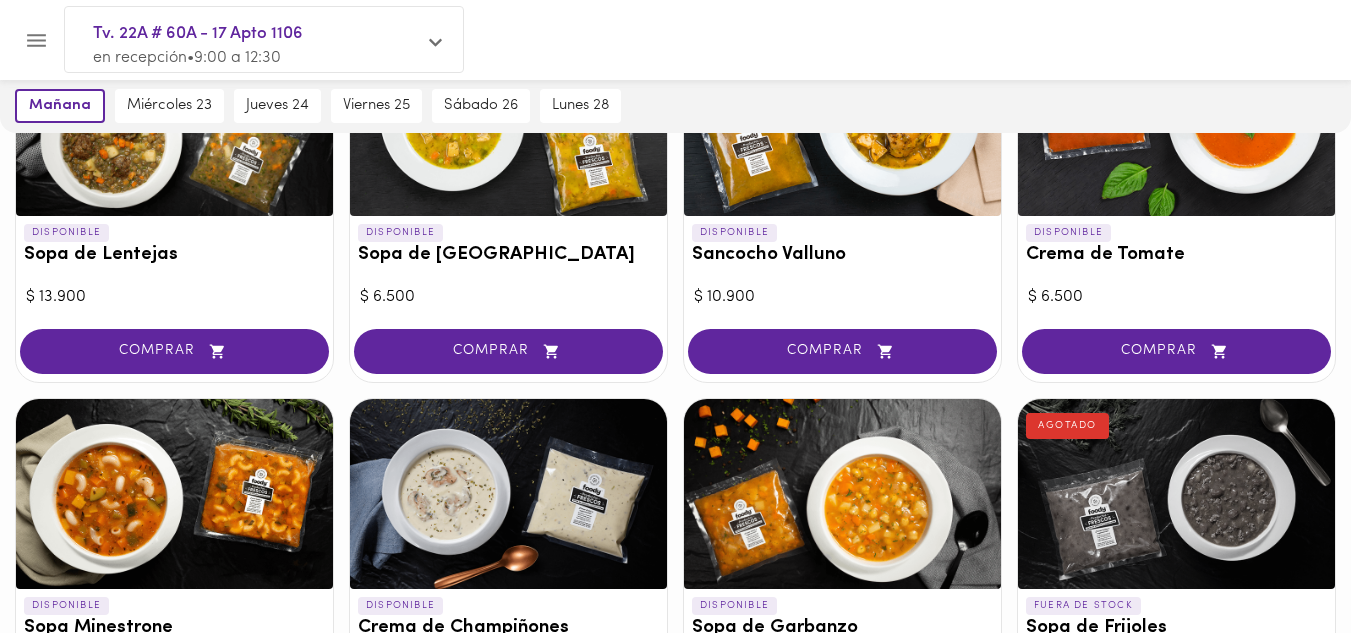 click at bounding box center [1176, 121] 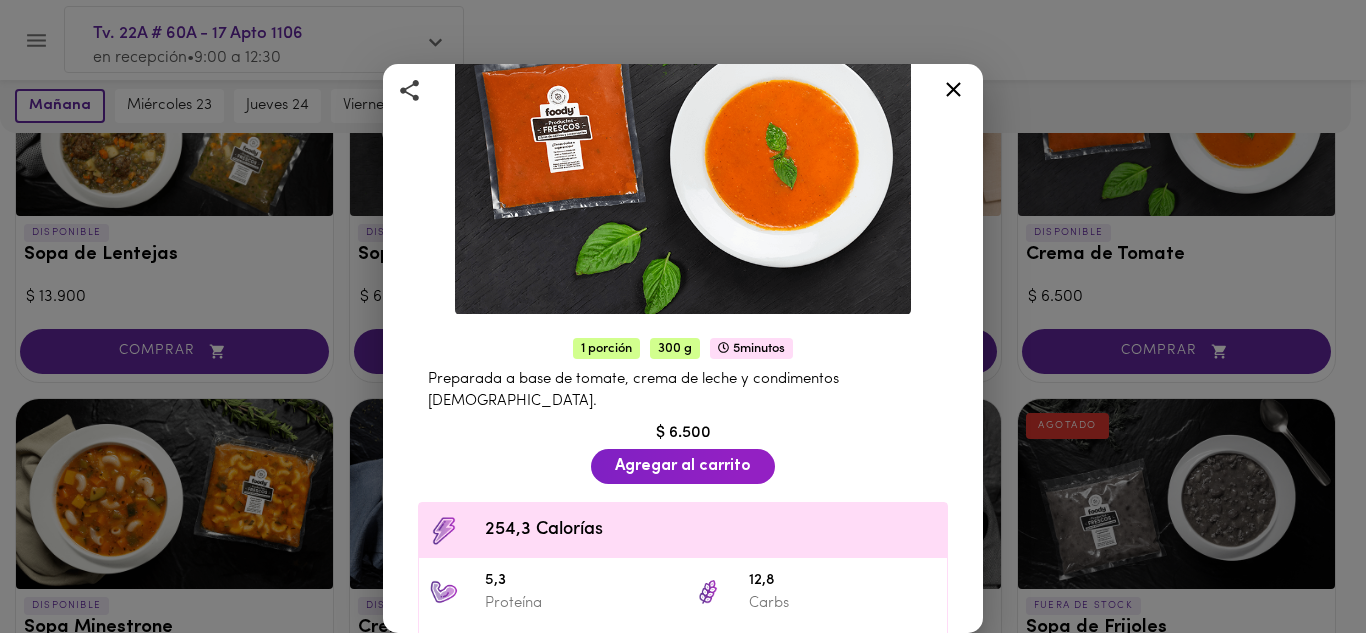 scroll, scrollTop: 300, scrollLeft: 0, axis: vertical 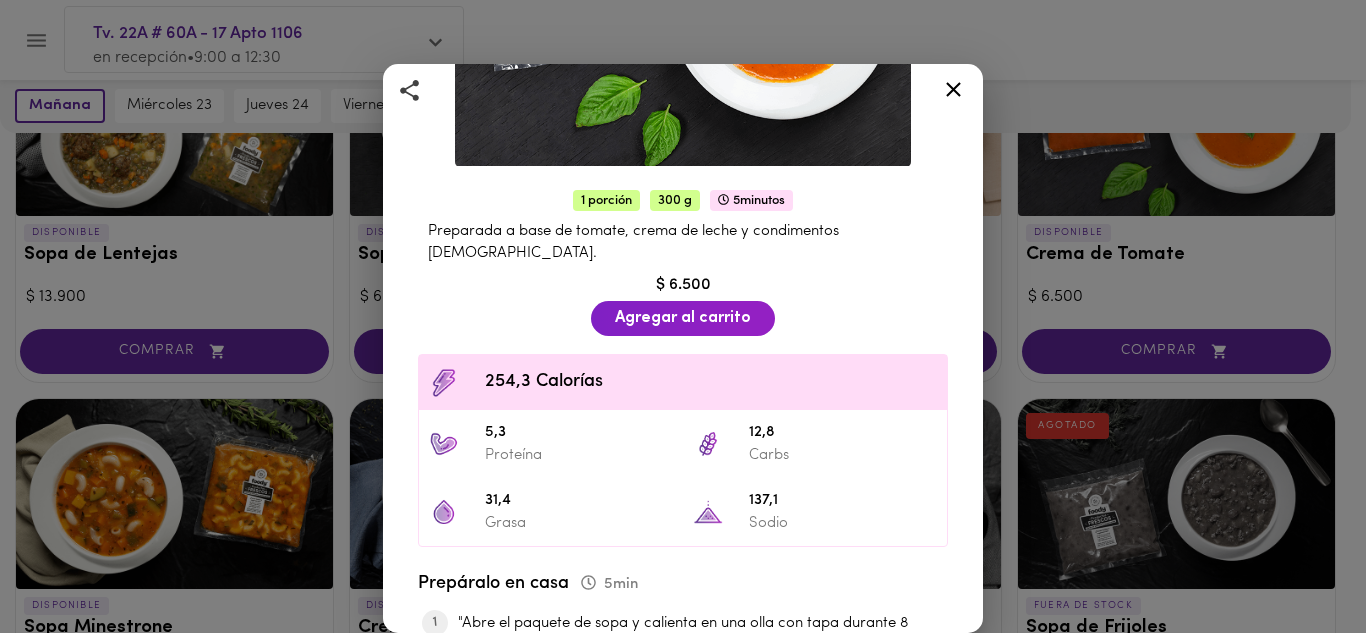 click 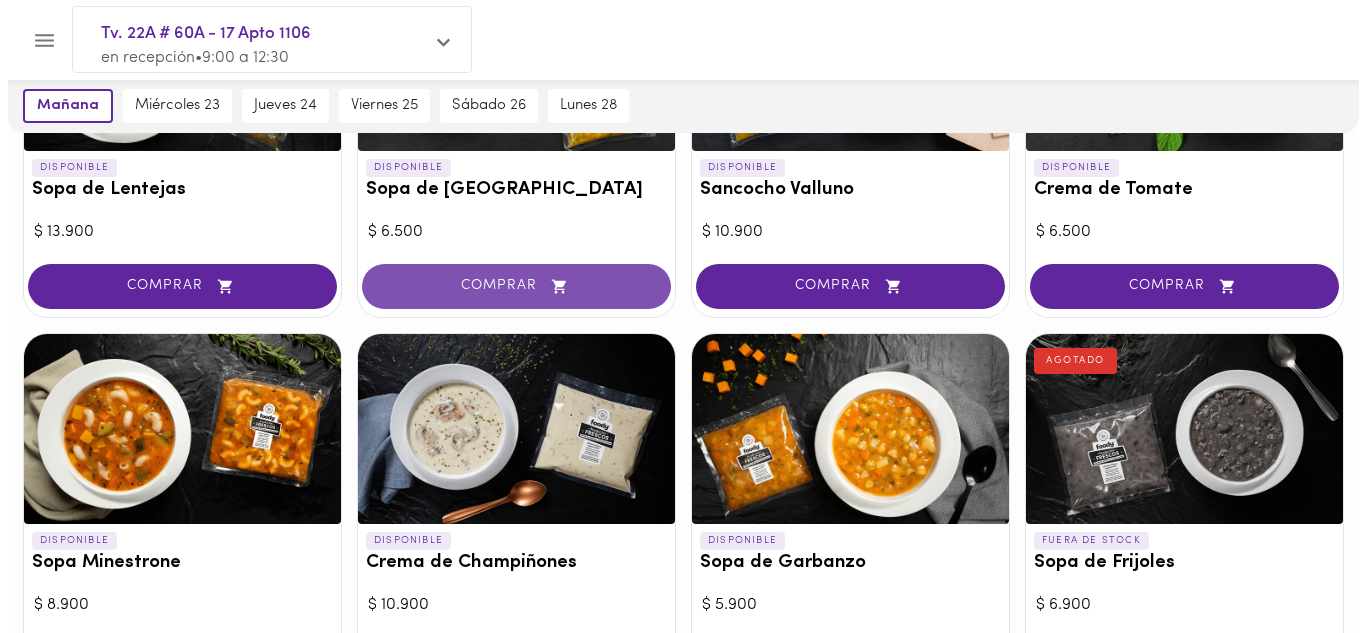 scroll, scrollTop: 800, scrollLeft: 0, axis: vertical 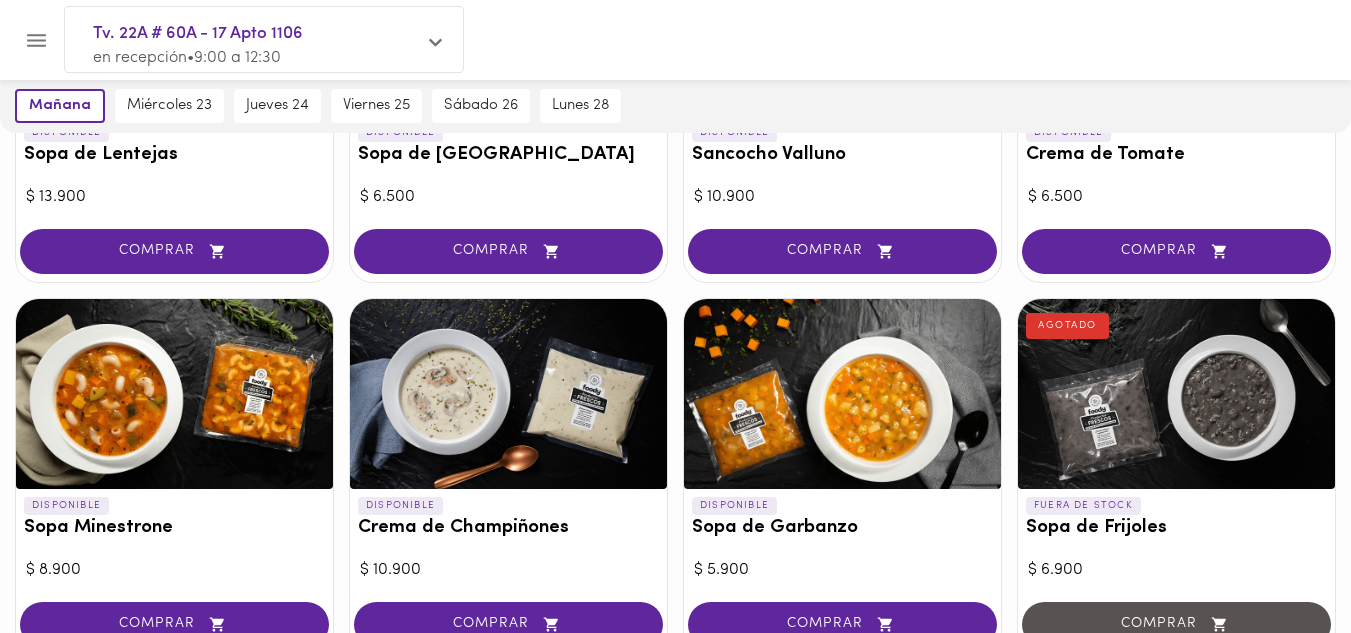 click at bounding box center [174, 394] 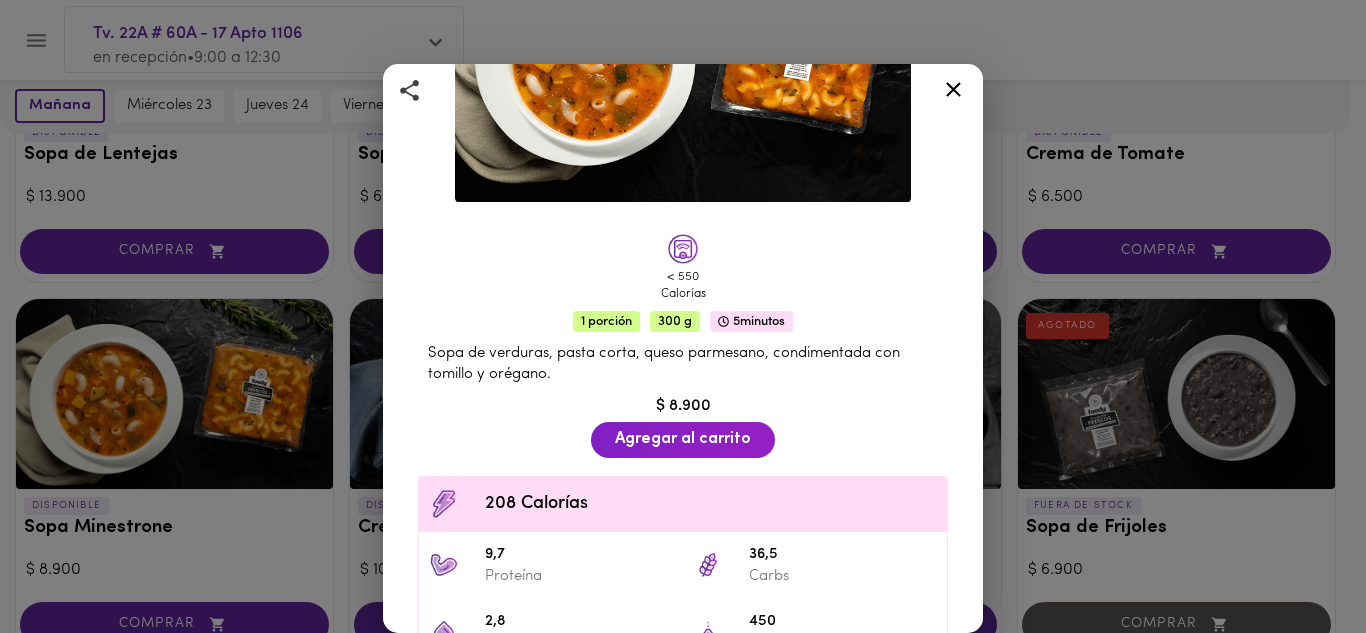 scroll, scrollTop: 400, scrollLeft: 0, axis: vertical 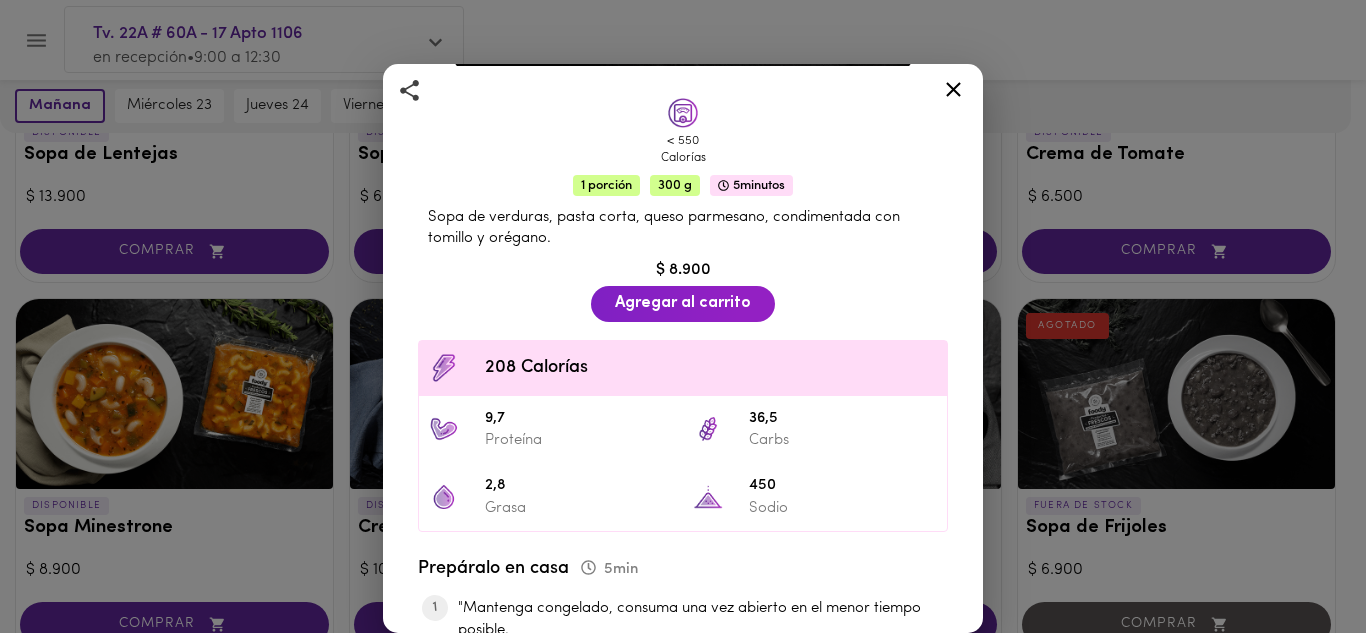 click 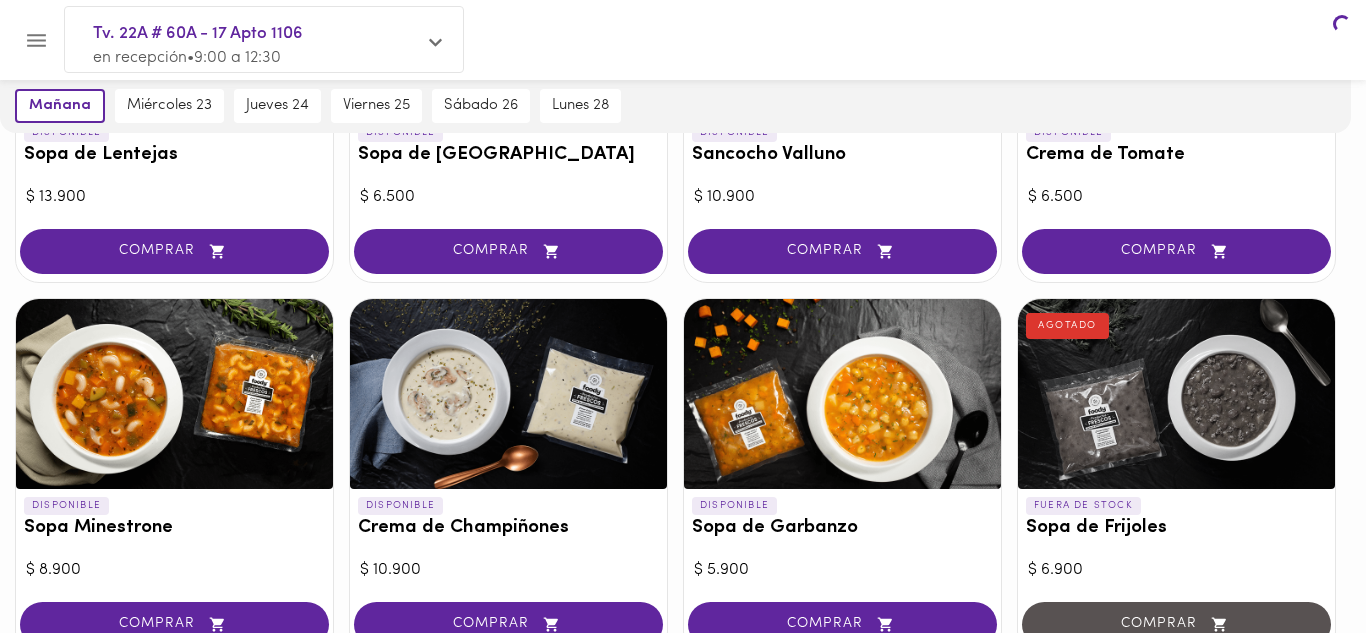scroll, scrollTop: 0, scrollLeft: 0, axis: both 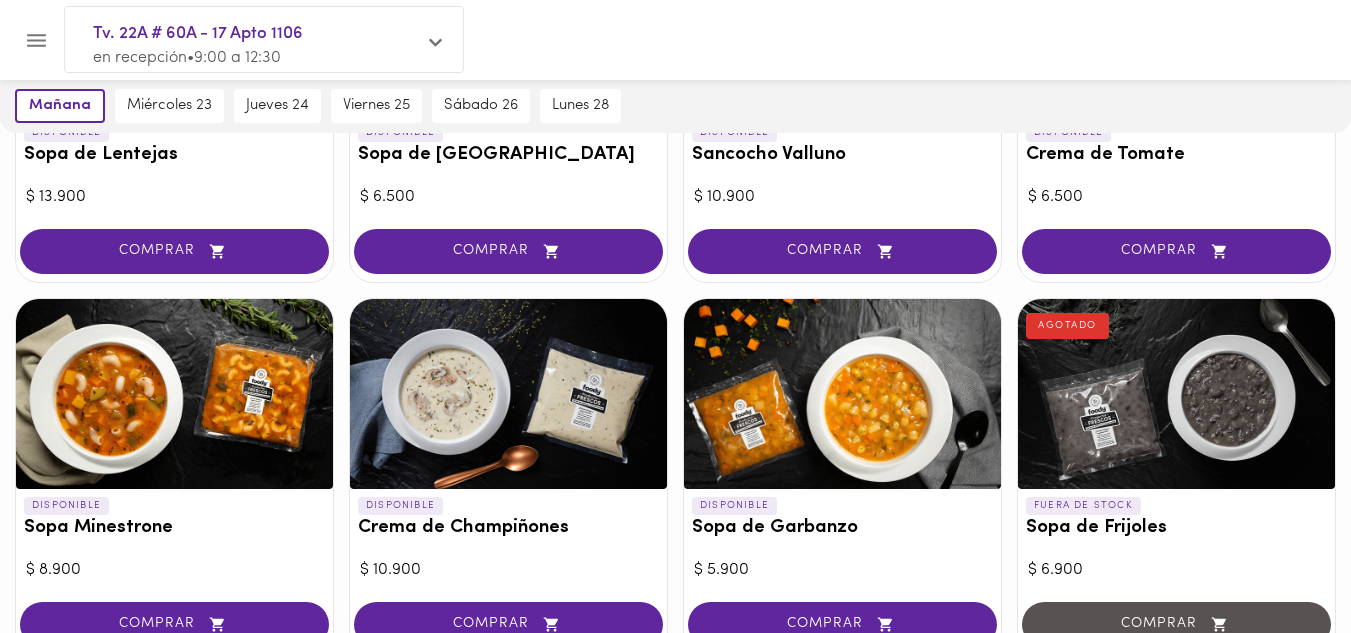 click at bounding box center (508, 394) 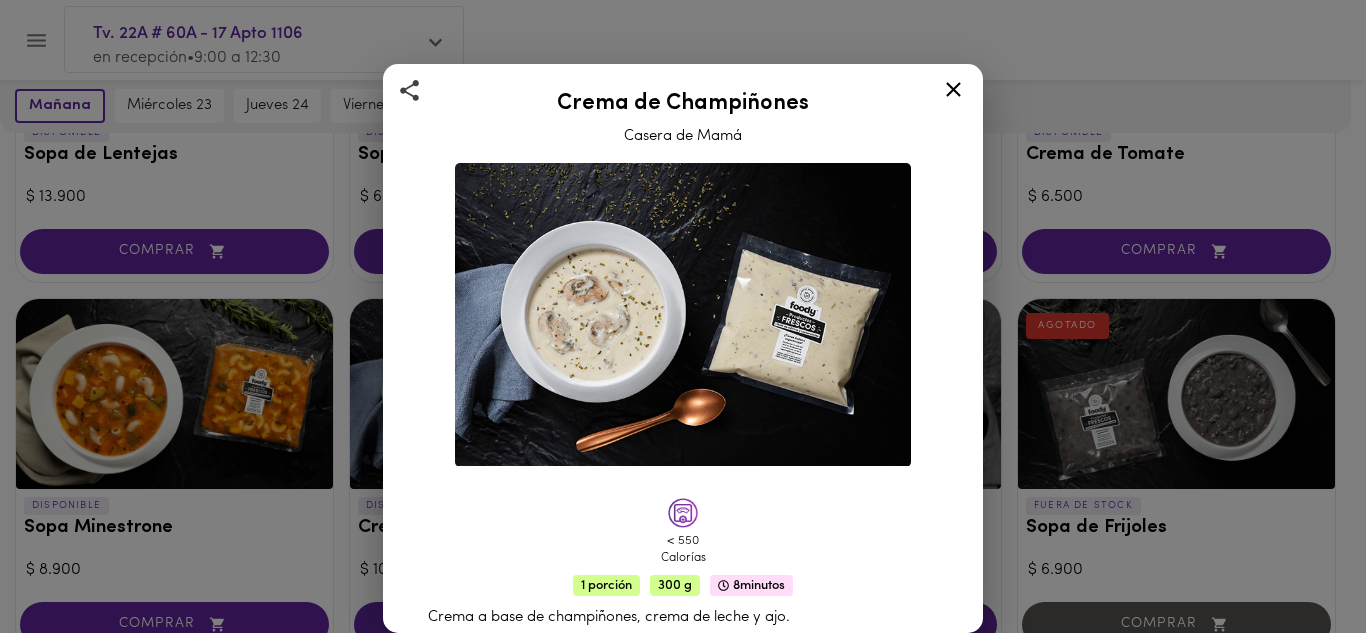 scroll, scrollTop: 400, scrollLeft: 0, axis: vertical 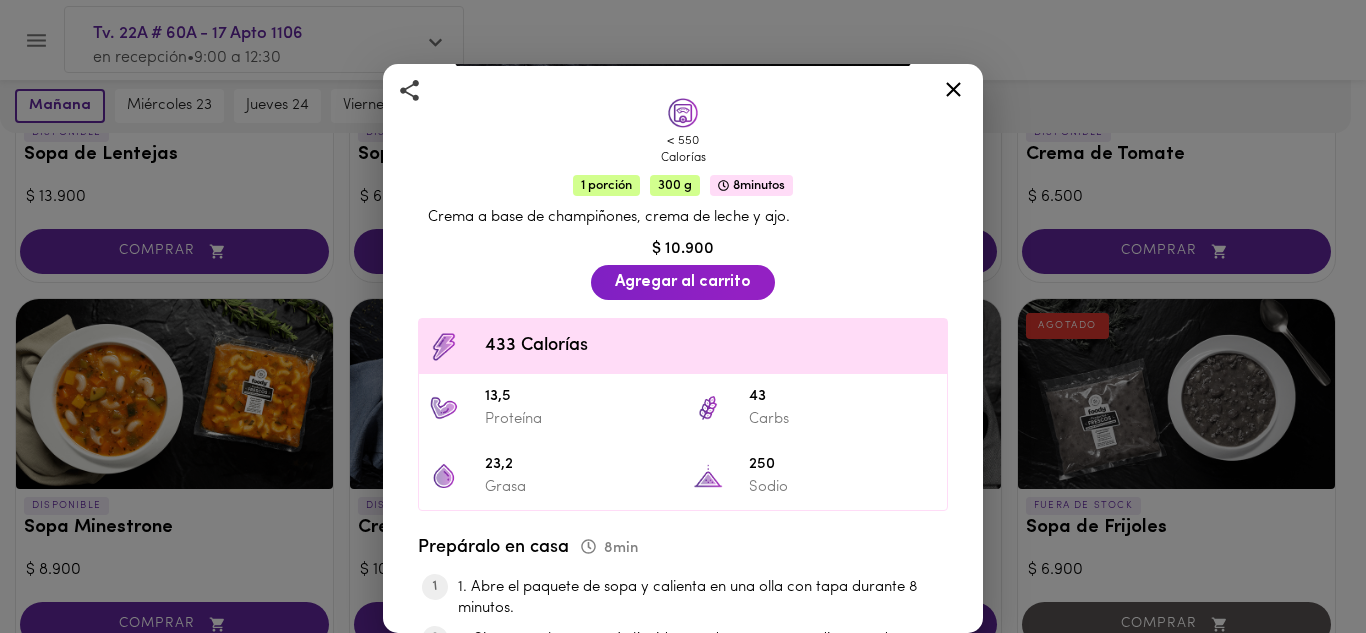 click 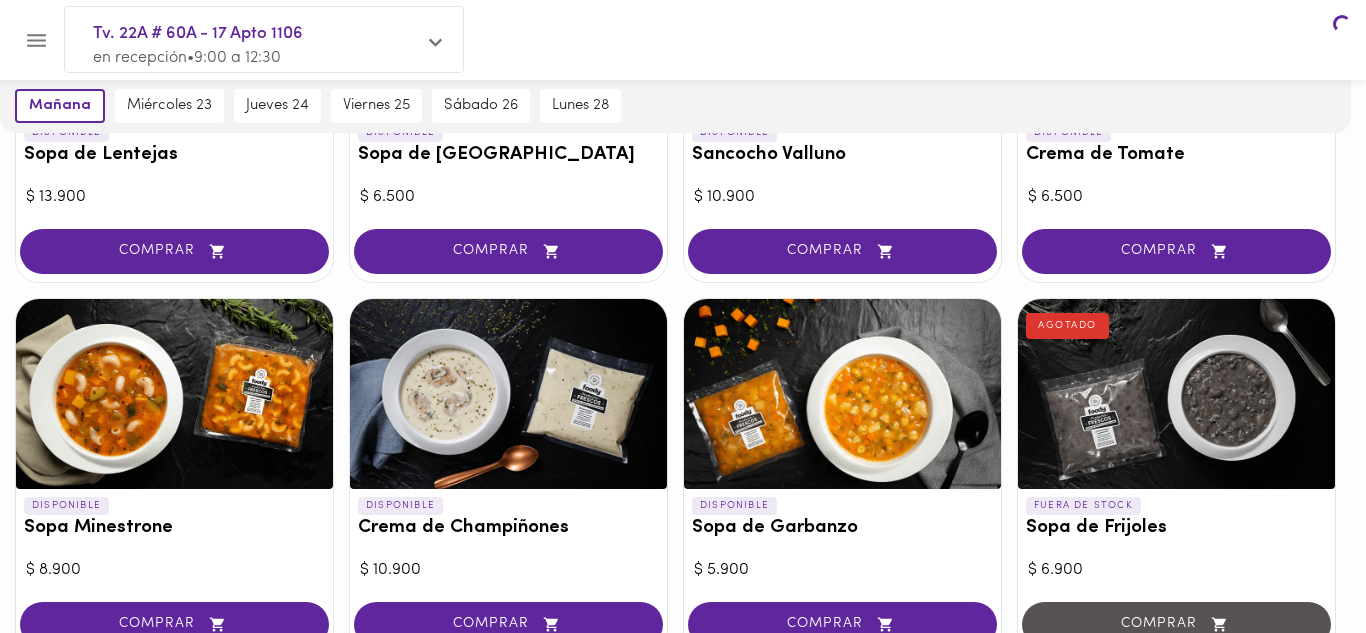 scroll, scrollTop: 0, scrollLeft: 0, axis: both 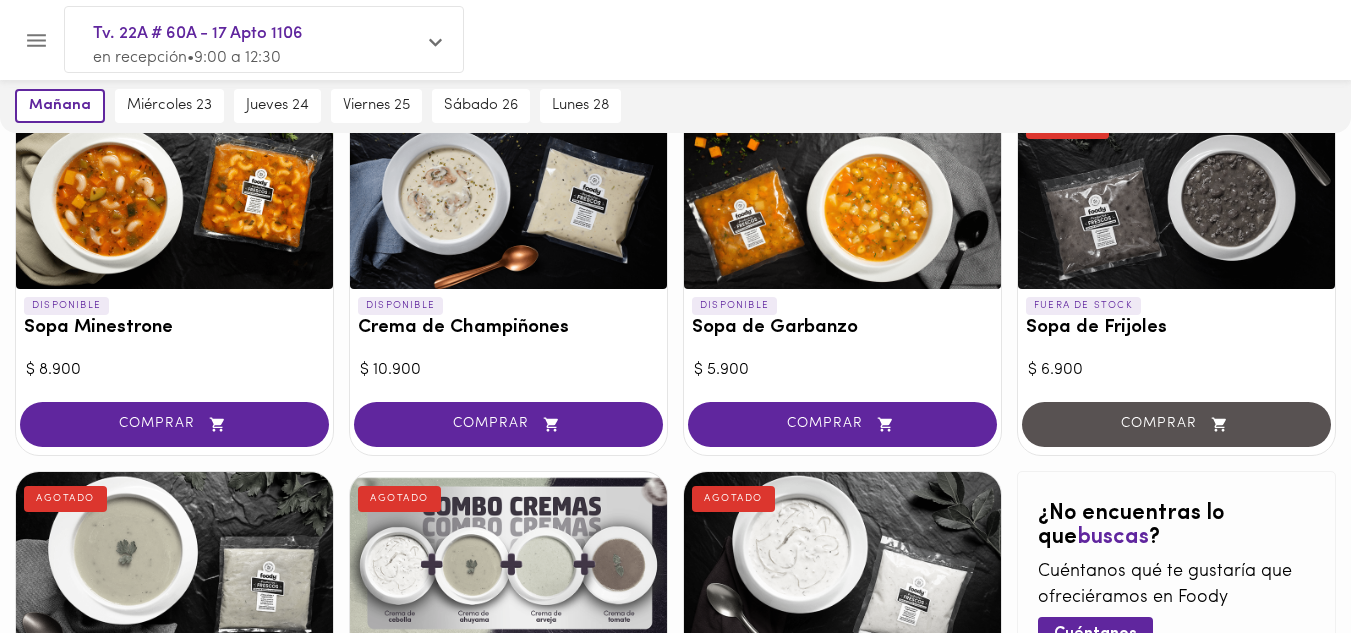 click at bounding box center [842, 194] 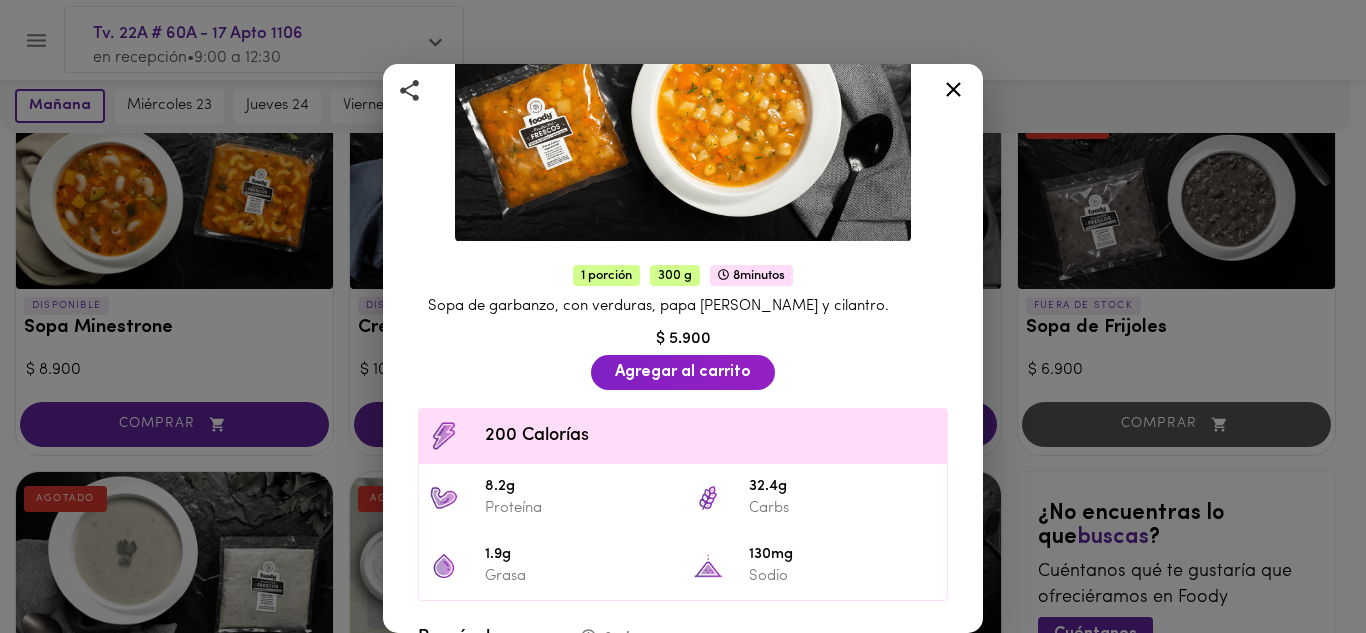 scroll, scrollTop: 100, scrollLeft: 0, axis: vertical 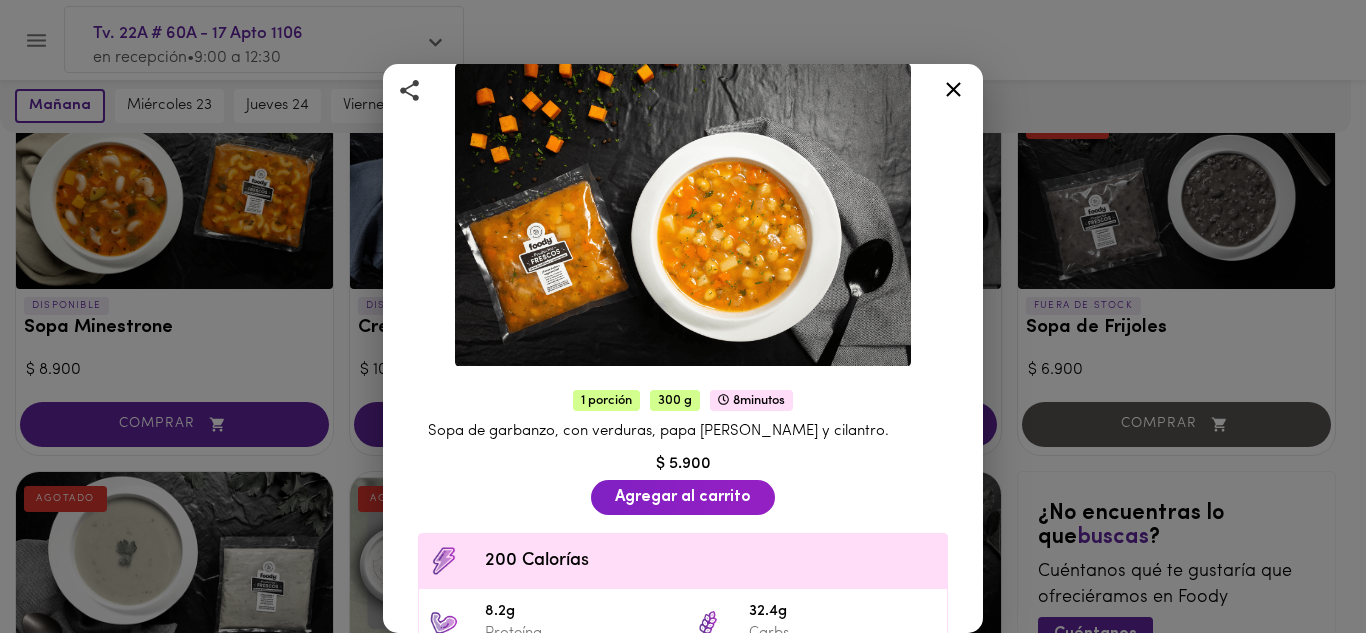 click 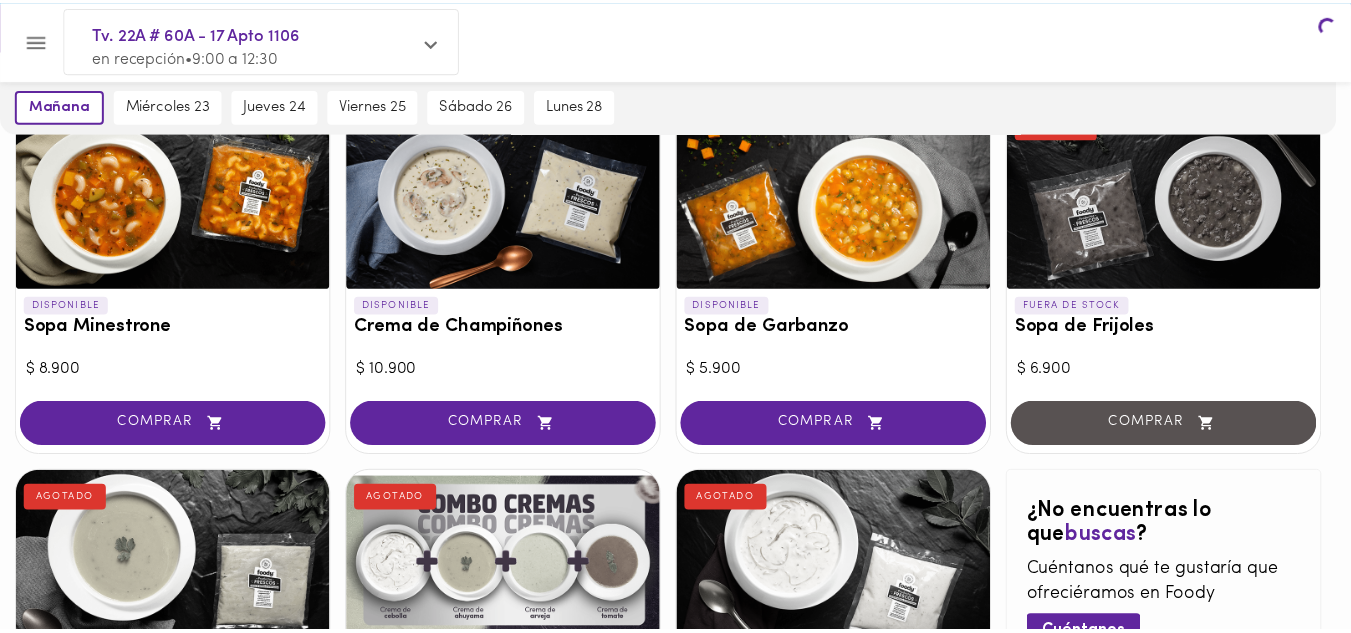 scroll, scrollTop: 0, scrollLeft: 0, axis: both 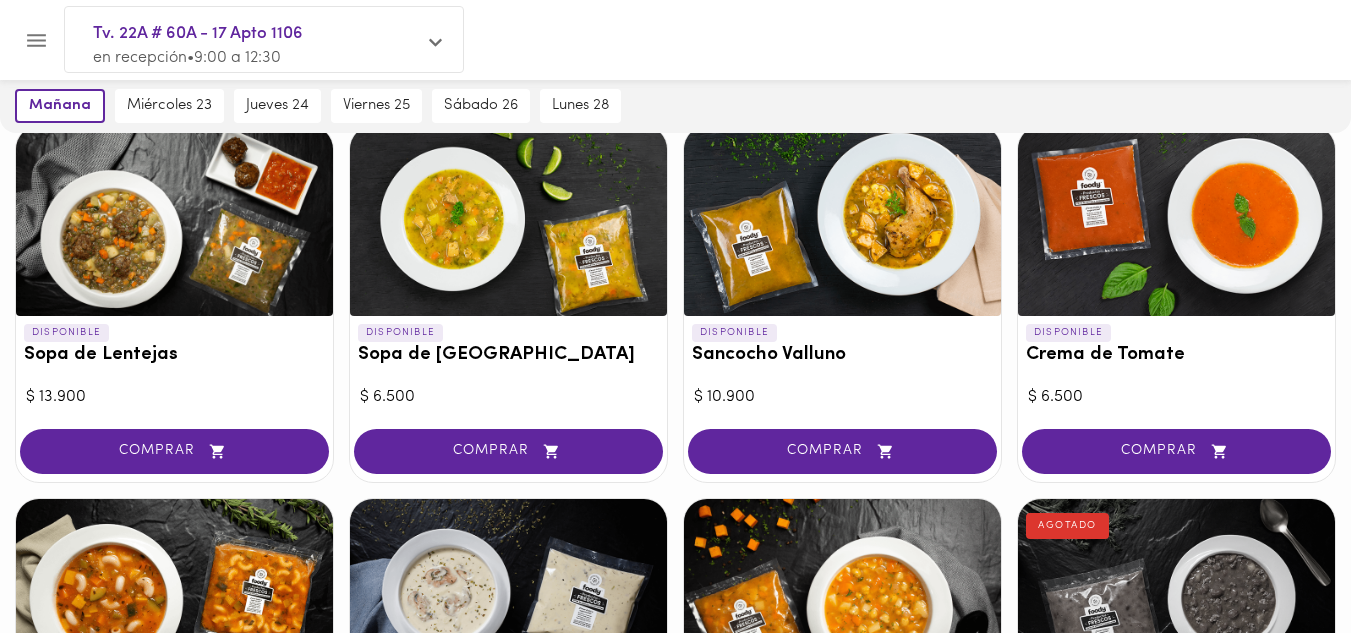 click at bounding box center (174, 221) 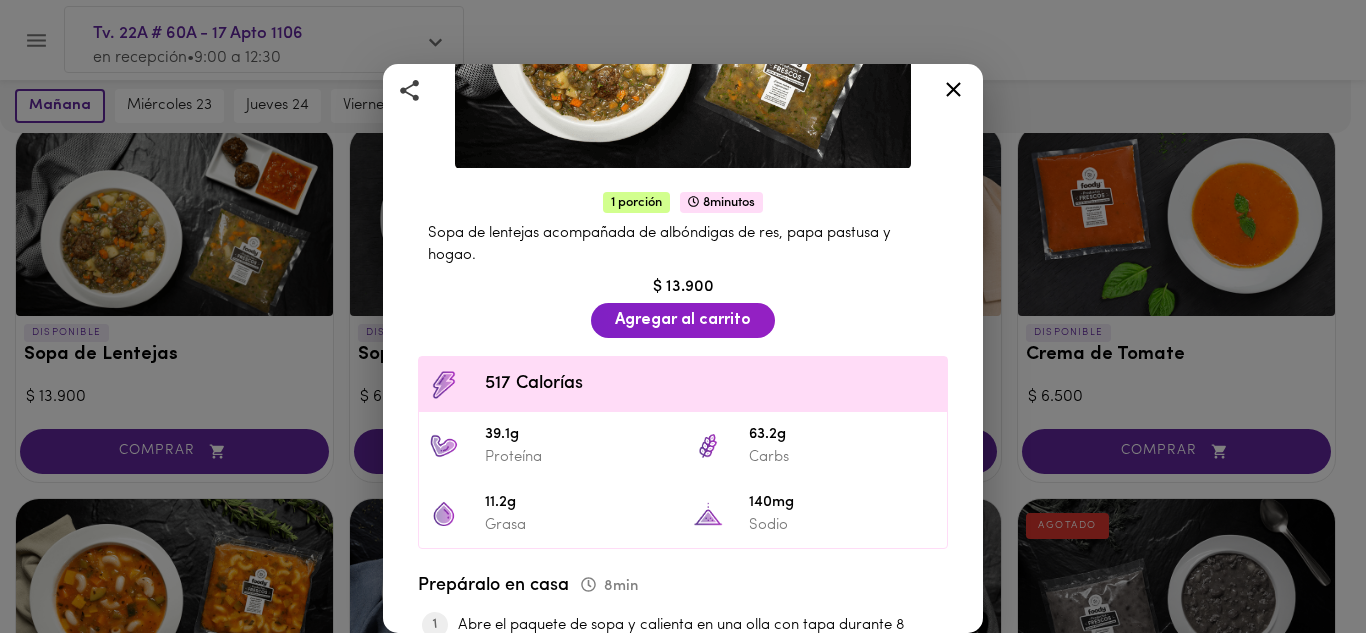 scroll, scrollTop: 300, scrollLeft: 0, axis: vertical 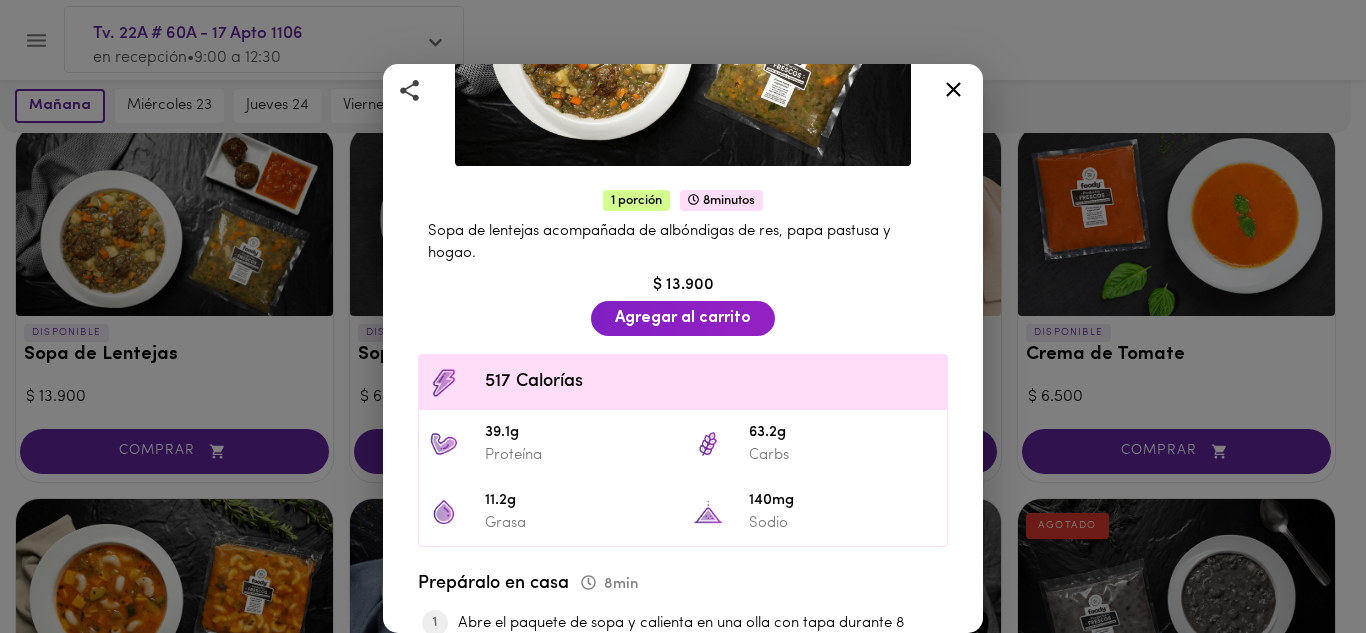 click 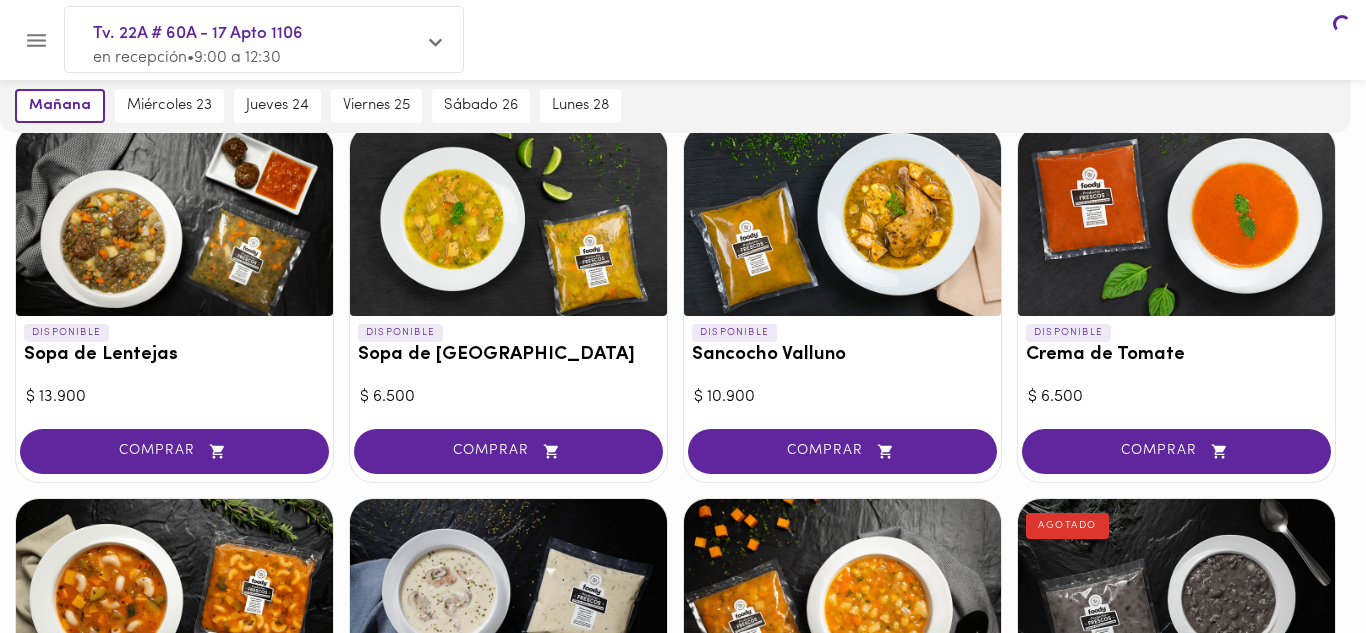 scroll, scrollTop: 0, scrollLeft: 0, axis: both 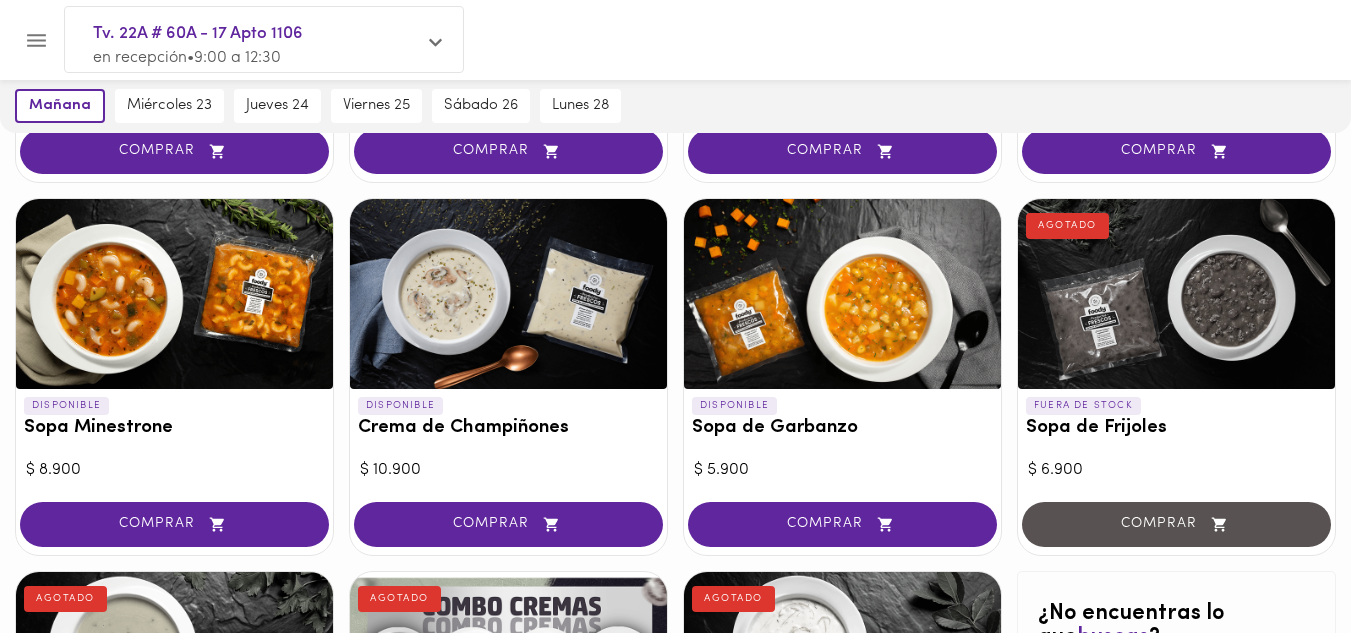 click at bounding box center [842, 294] 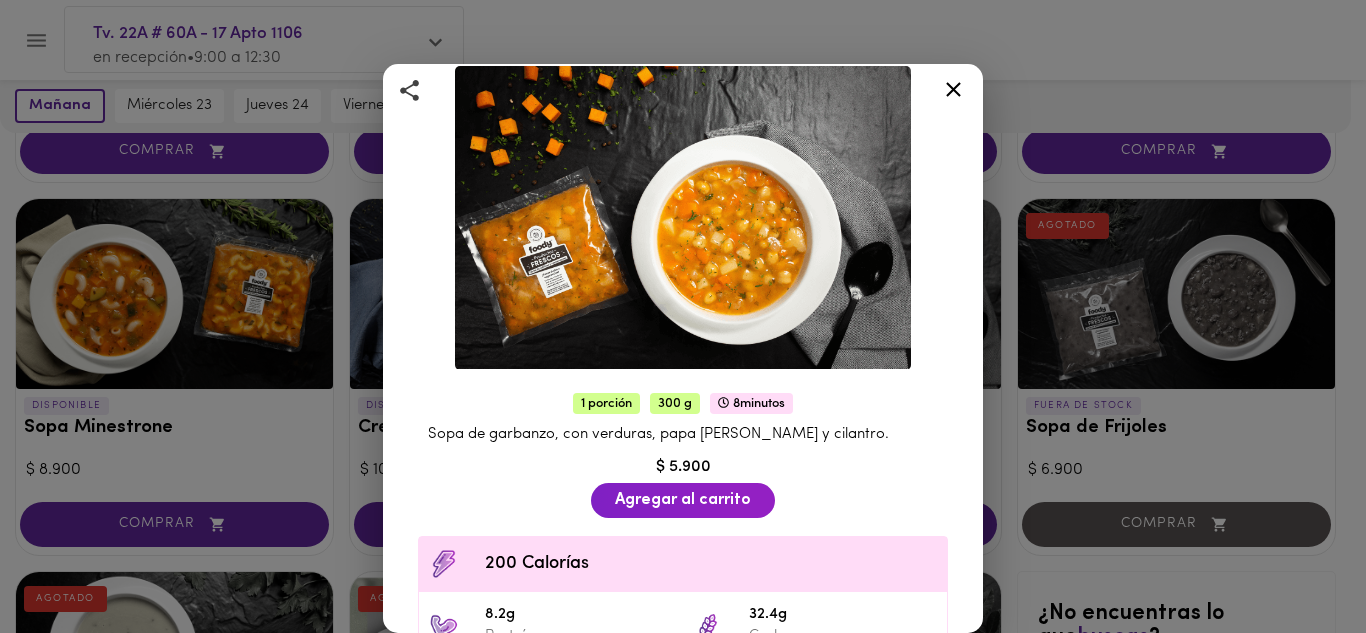 scroll, scrollTop: 200, scrollLeft: 0, axis: vertical 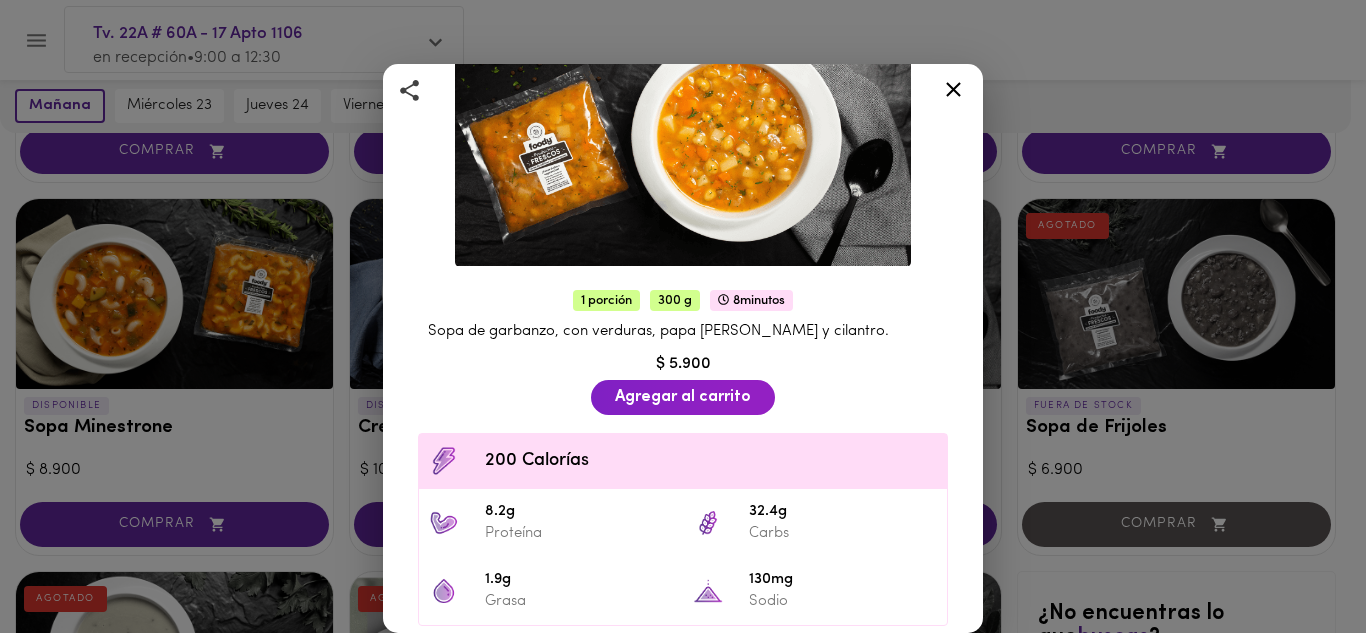 click 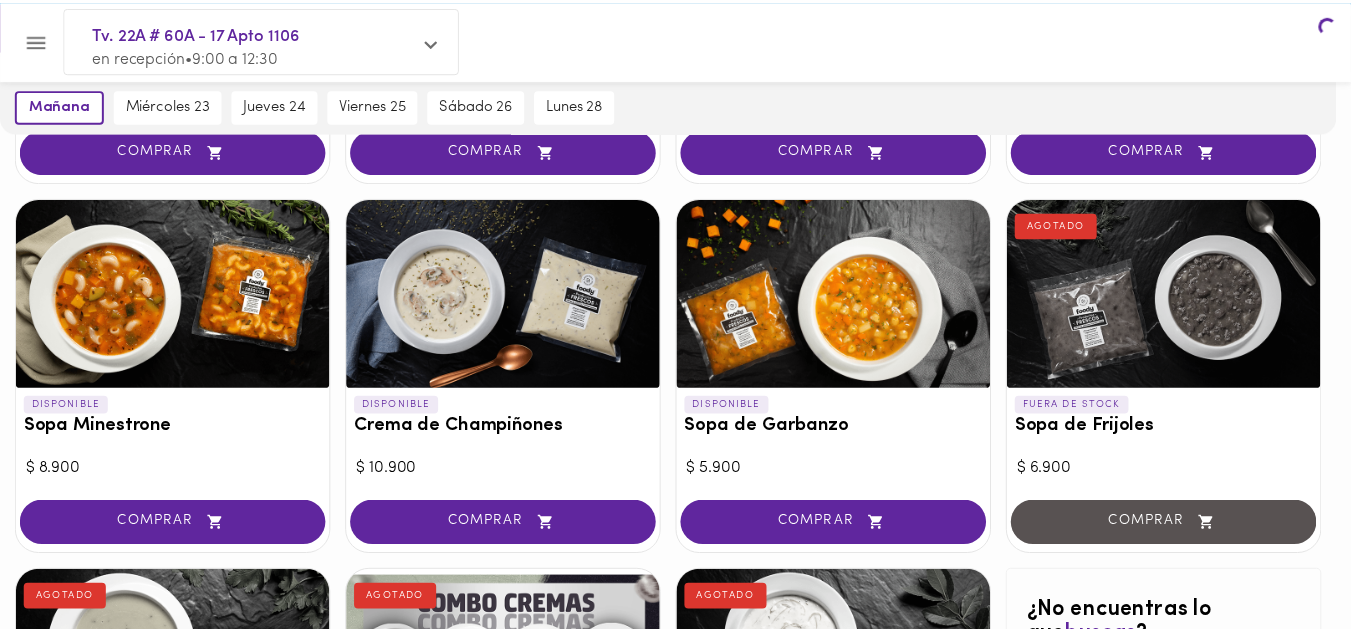 scroll, scrollTop: 0, scrollLeft: 0, axis: both 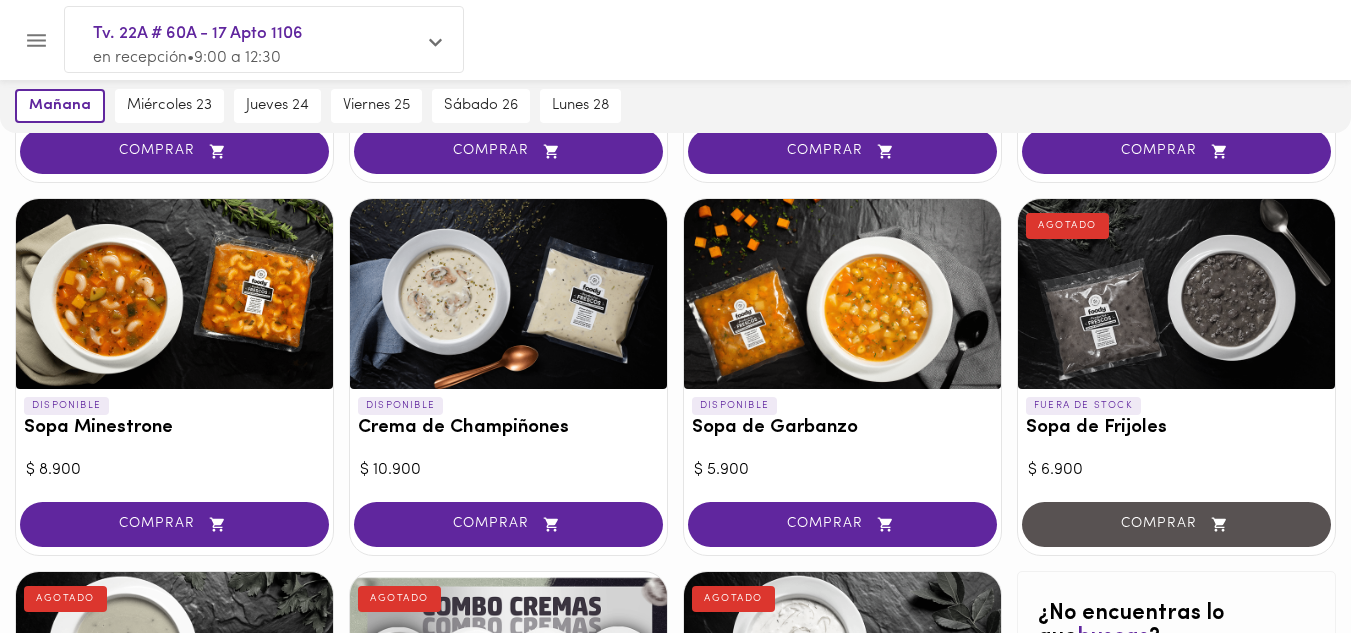 click at bounding box center (1176, 294) 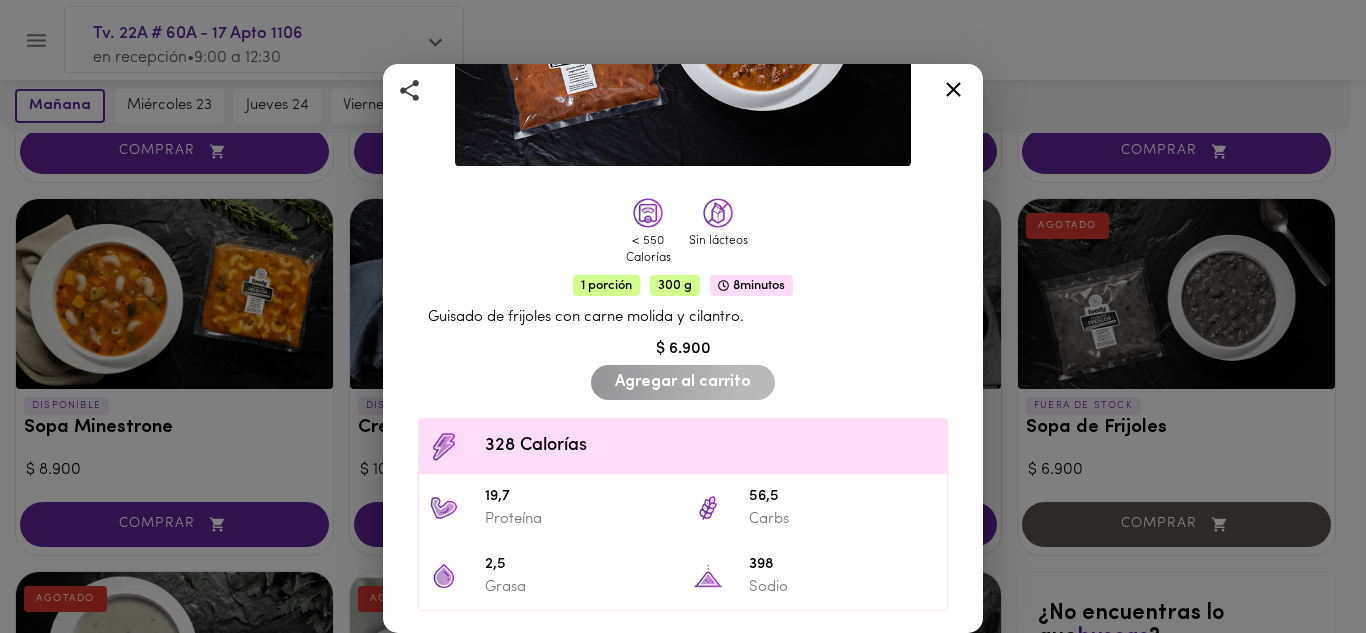 scroll, scrollTop: 500, scrollLeft: 0, axis: vertical 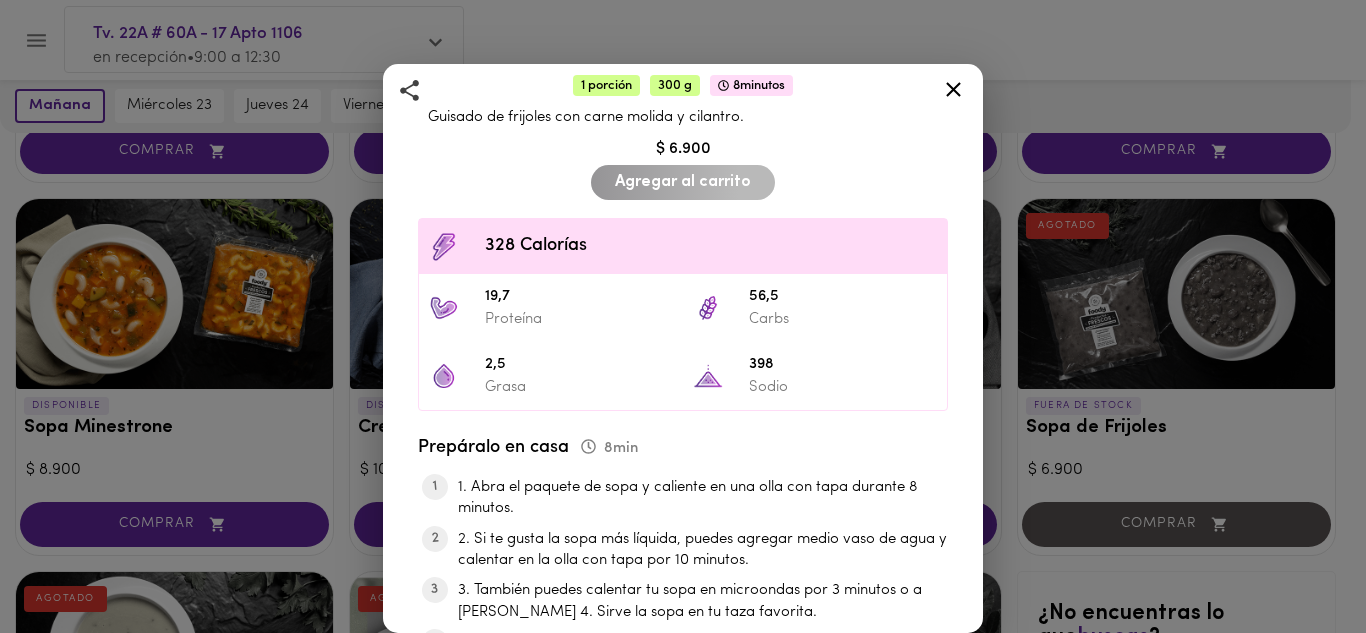 click 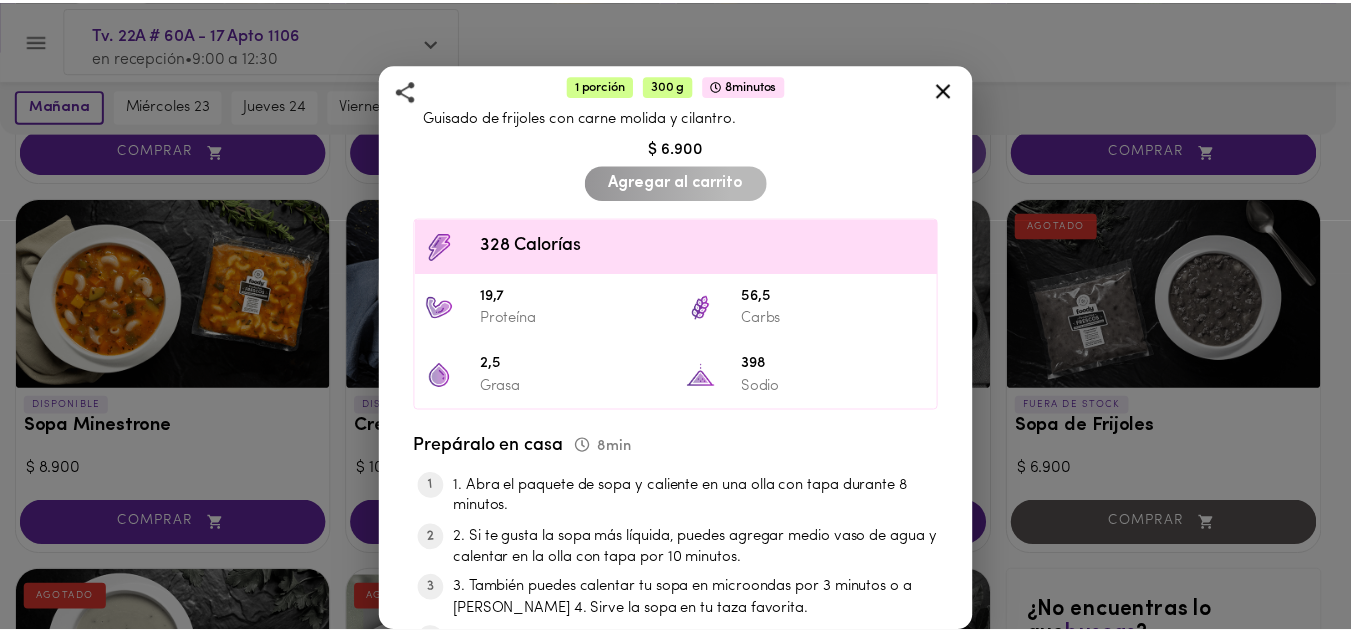 scroll, scrollTop: 0, scrollLeft: 0, axis: both 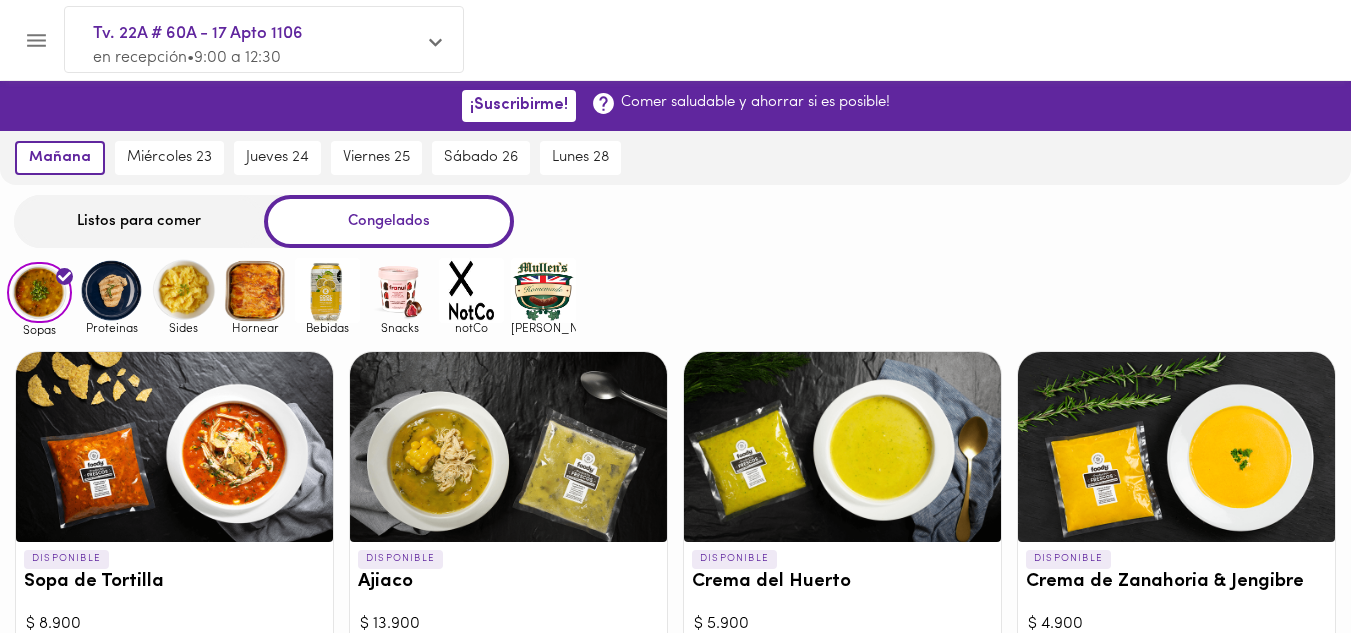click at bounding box center (111, 290) 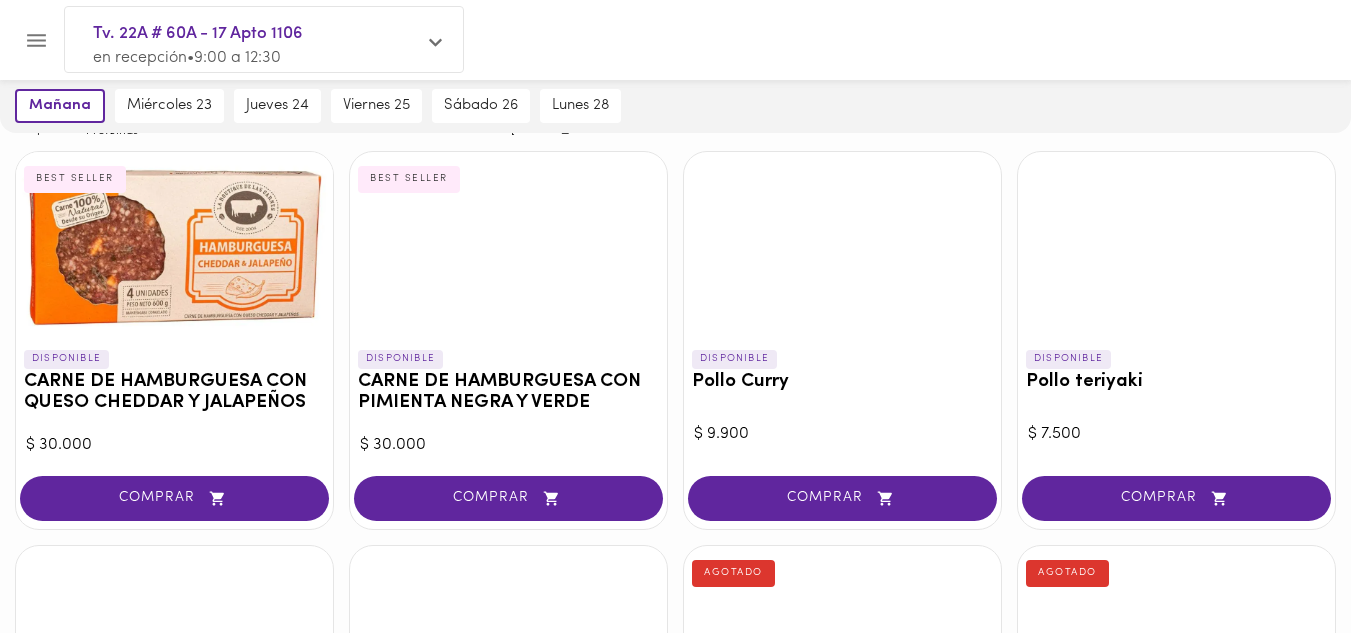 scroll, scrollTop: 0, scrollLeft: 0, axis: both 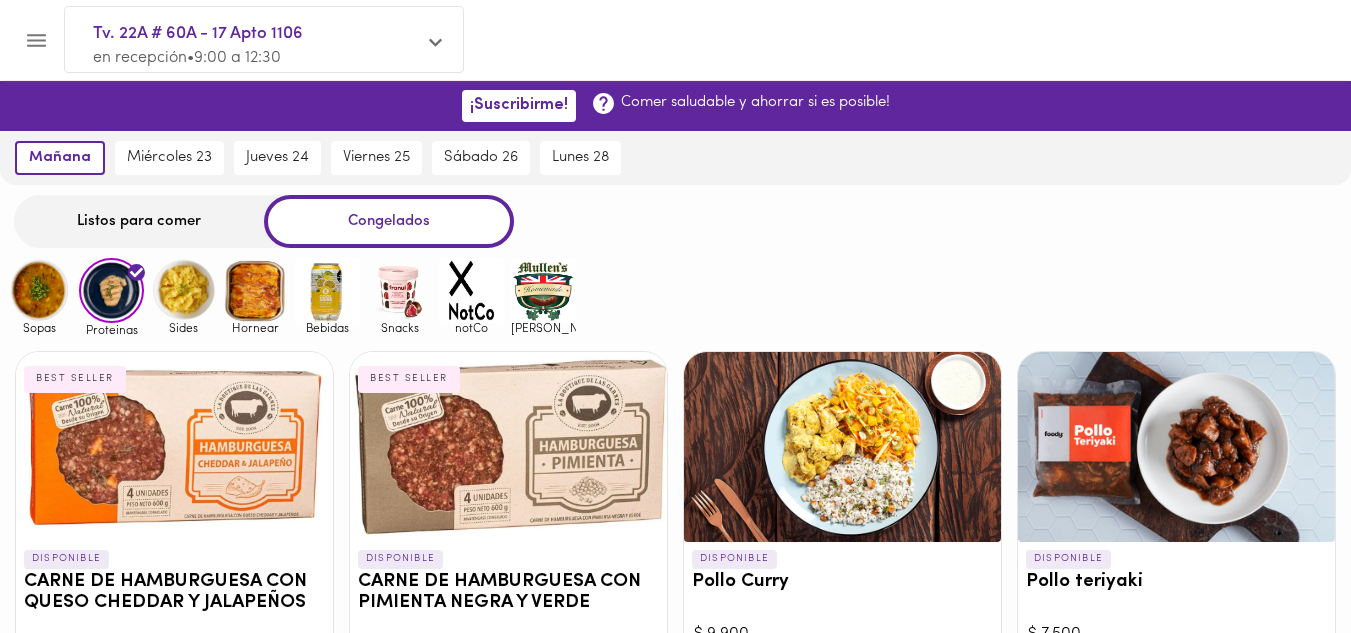 click 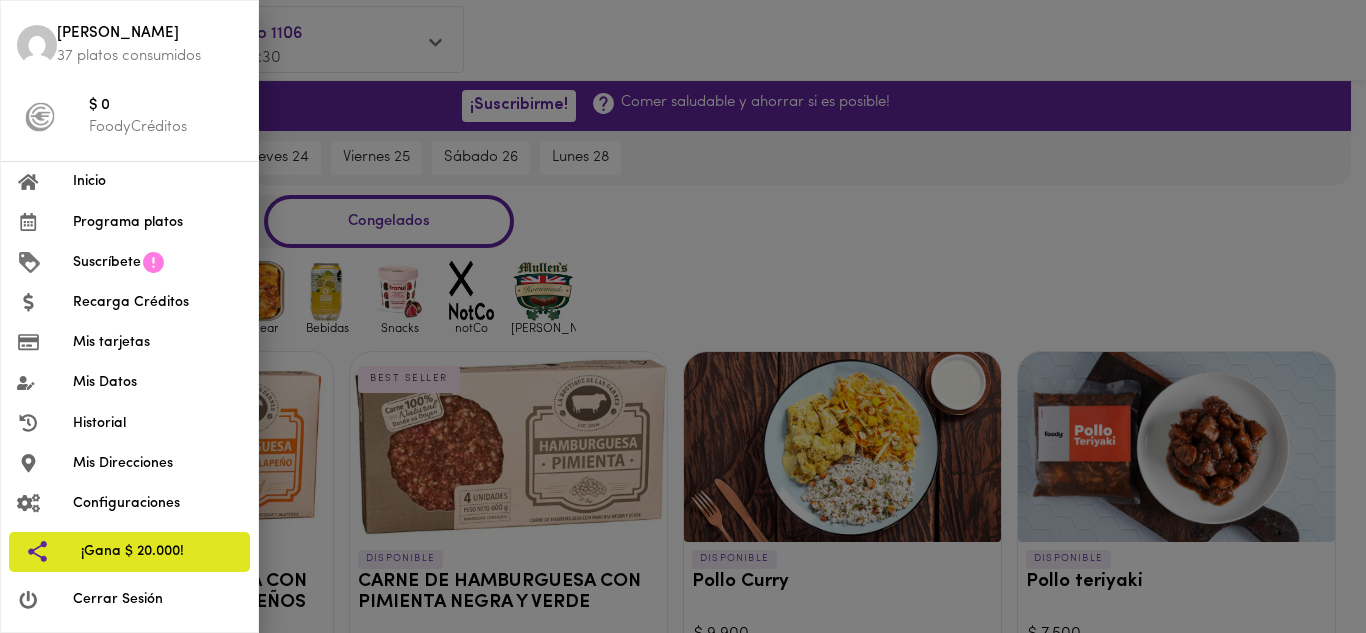 click at bounding box center (683, 316) 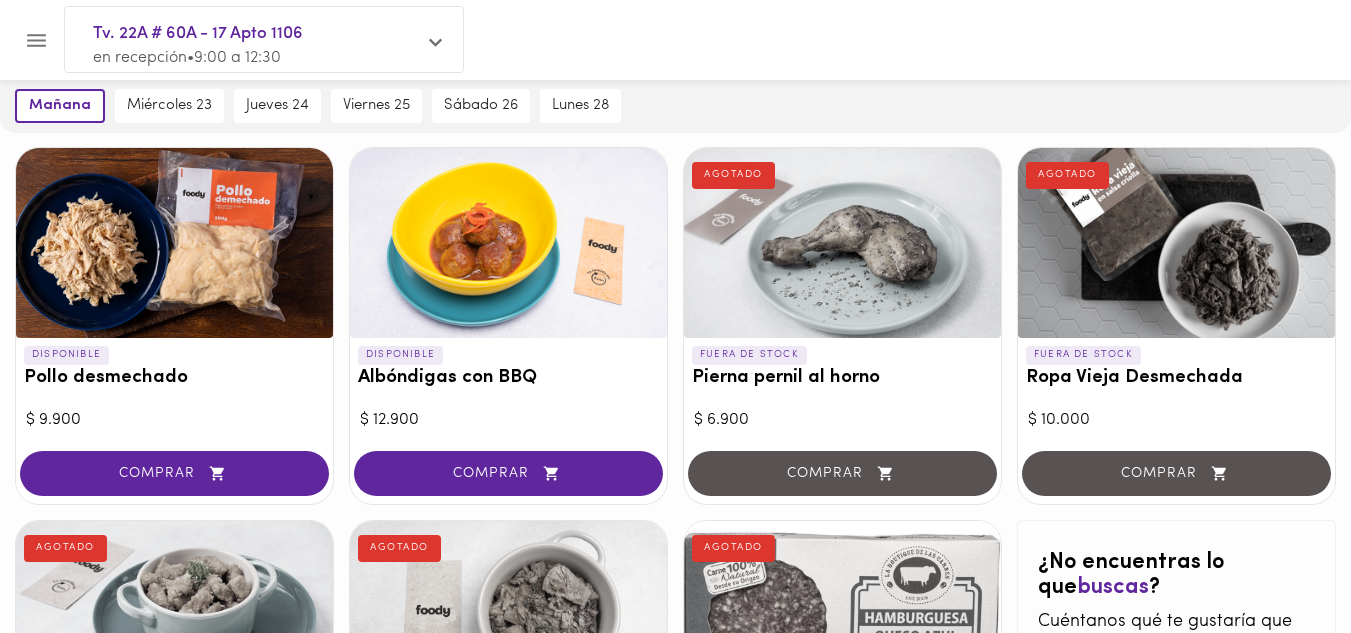 scroll, scrollTop: 600, scrollLeft: 0, axis: vertical 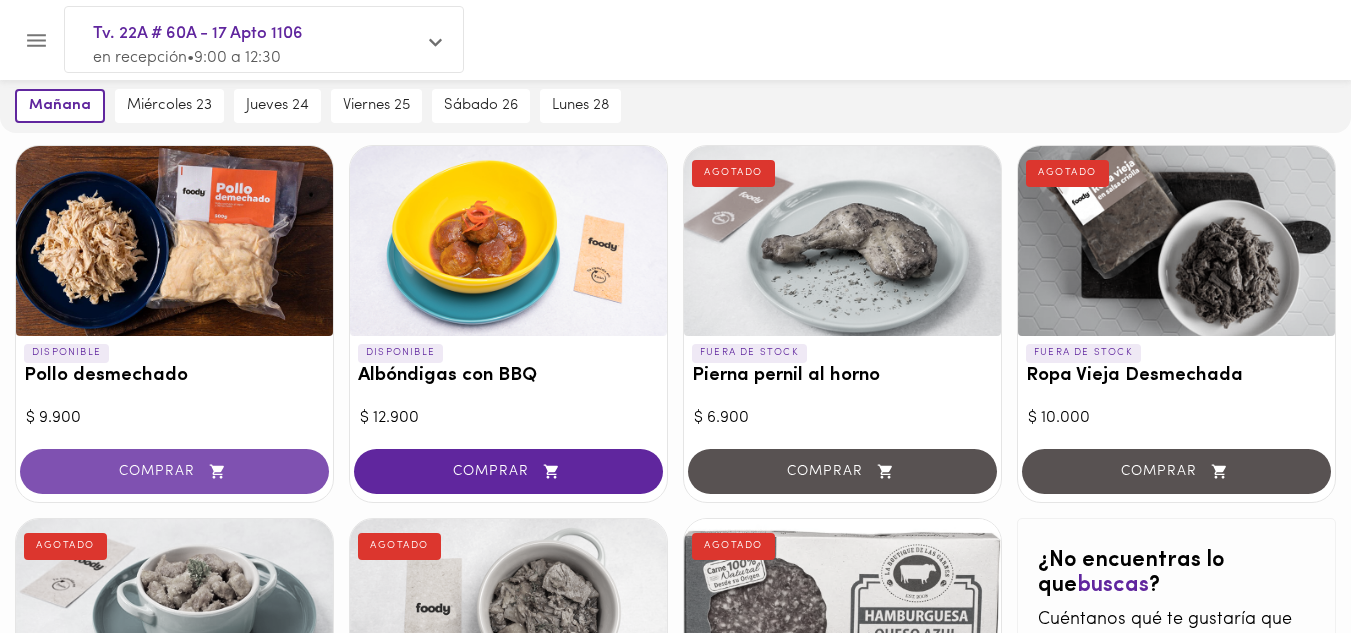 click on "COMPRAR" at bounding box center (174, 471) 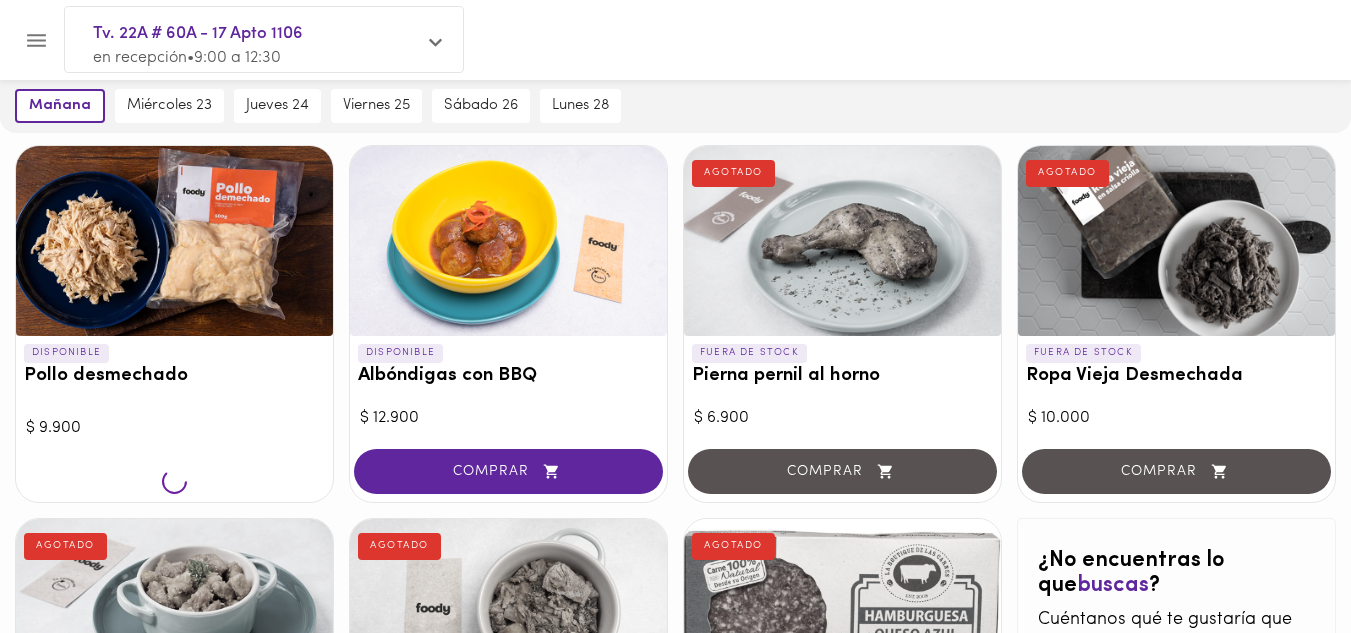 scroll, scrollTop: 601, scrollLeft: 0, axis: vertical 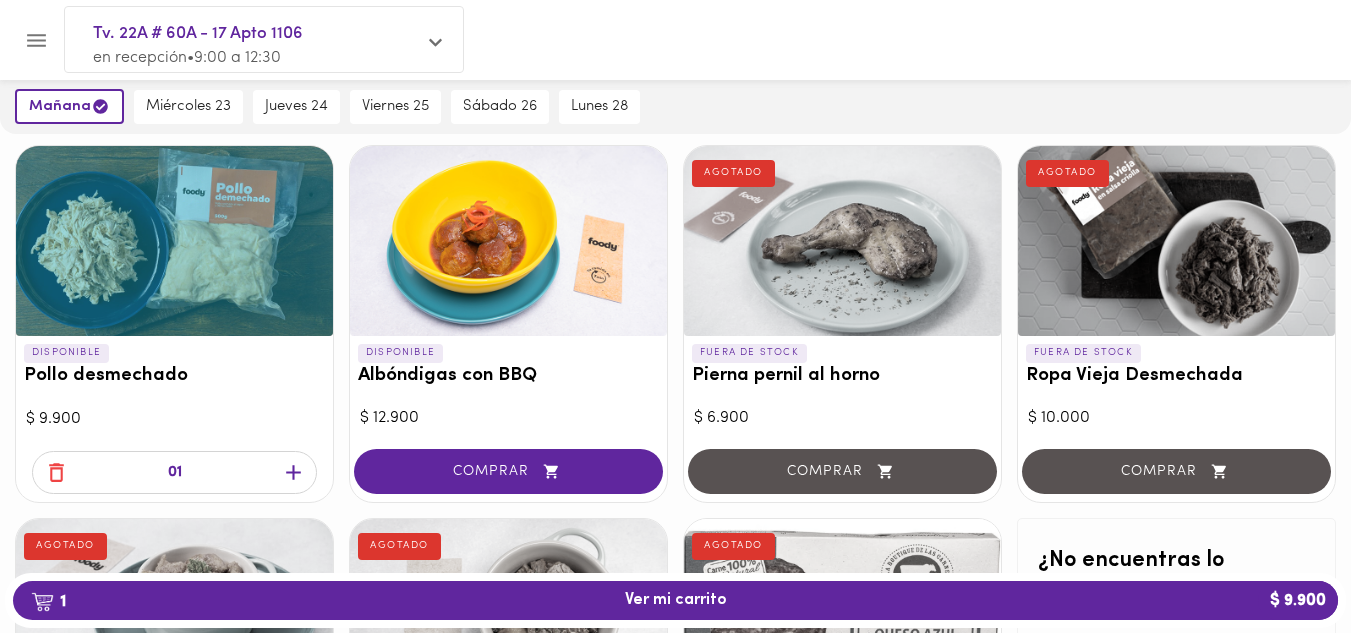 click 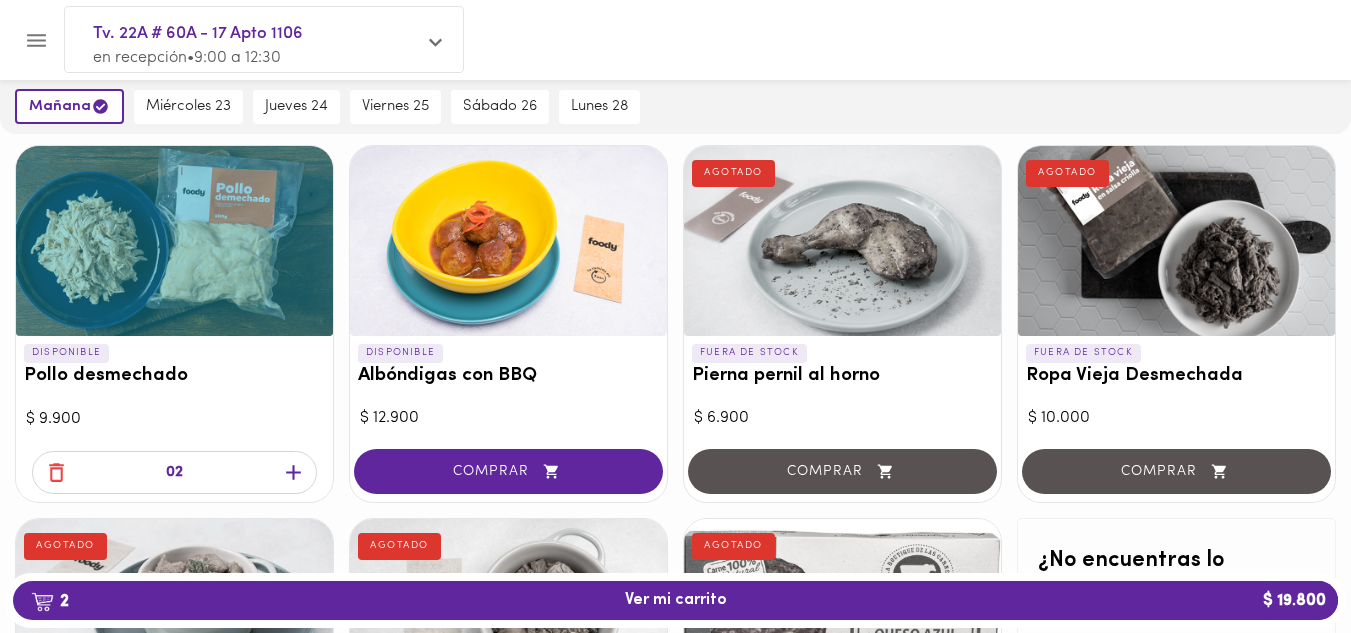 click 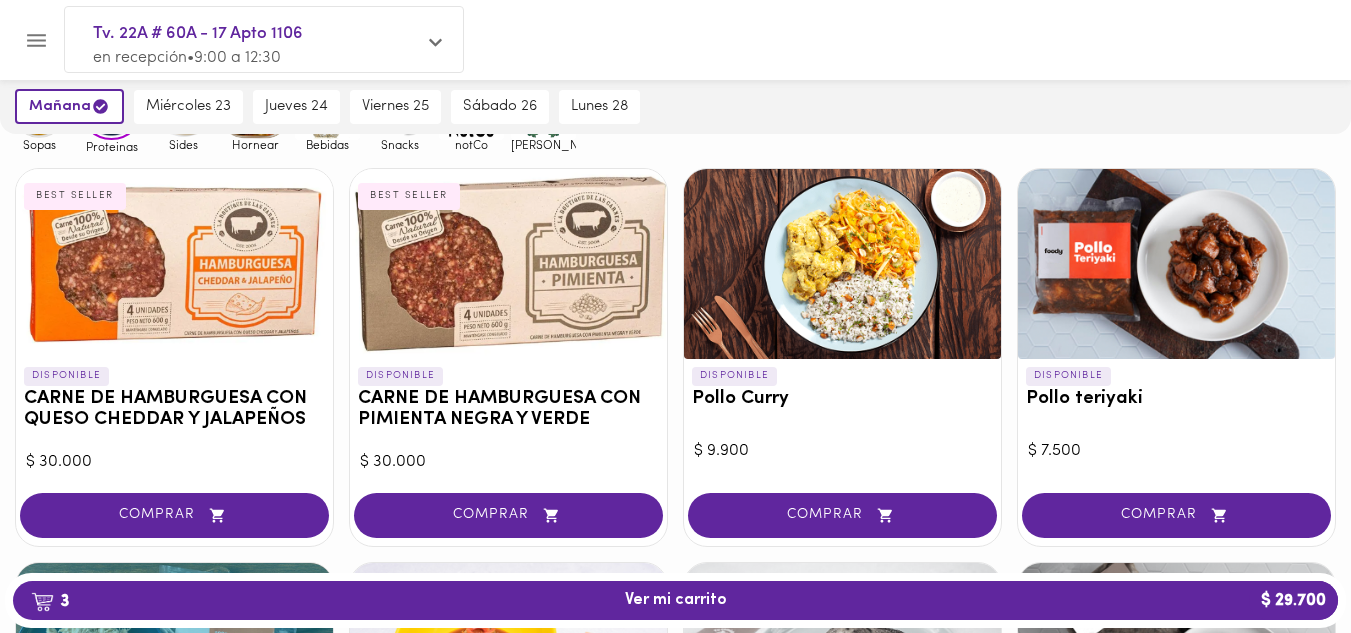 scroll, scrollTop: 0, scrollLeft: 0, axis: both 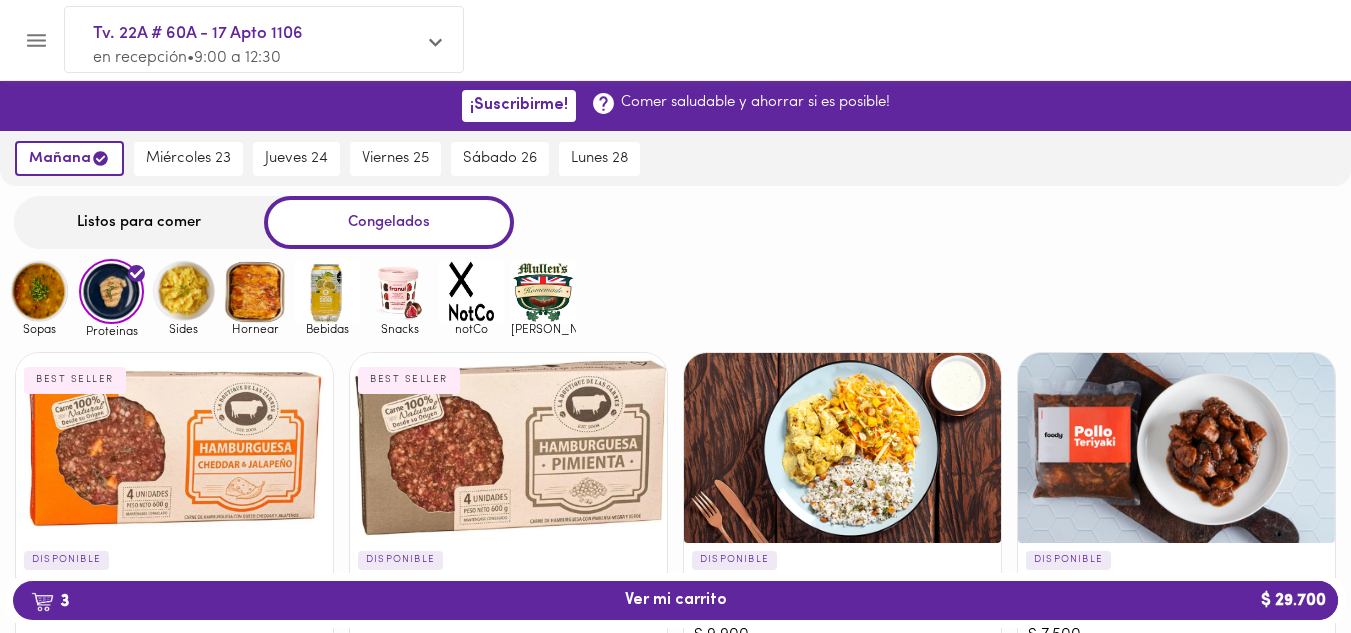 click at bounding box center (39, 291) 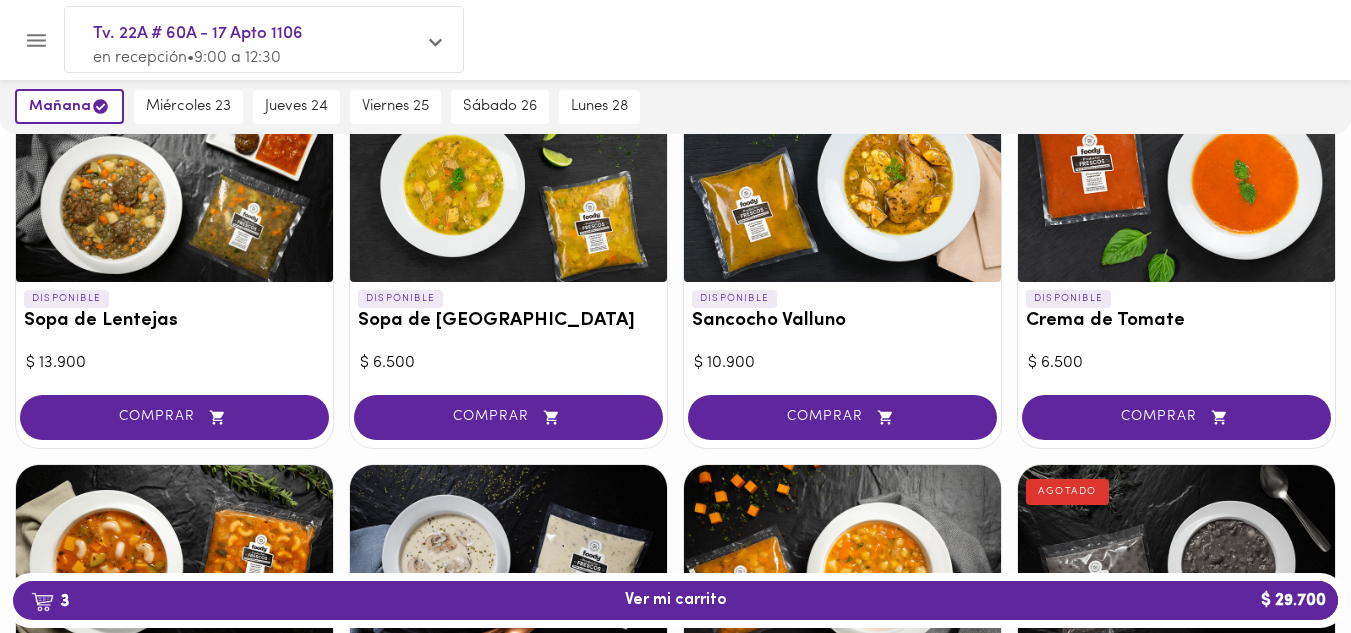scroll, scrollTop: 600, scrollLeft: 0, axis: vertical 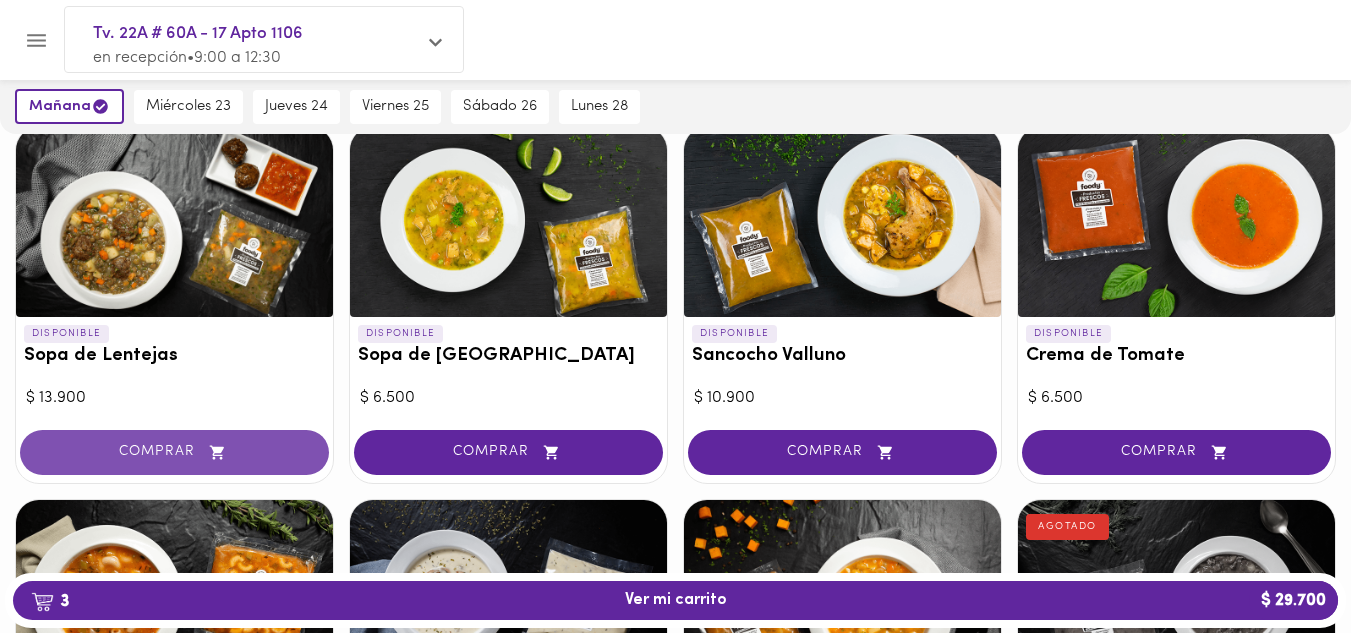 click on "COMPRAR" at bounding box center [174, 452] 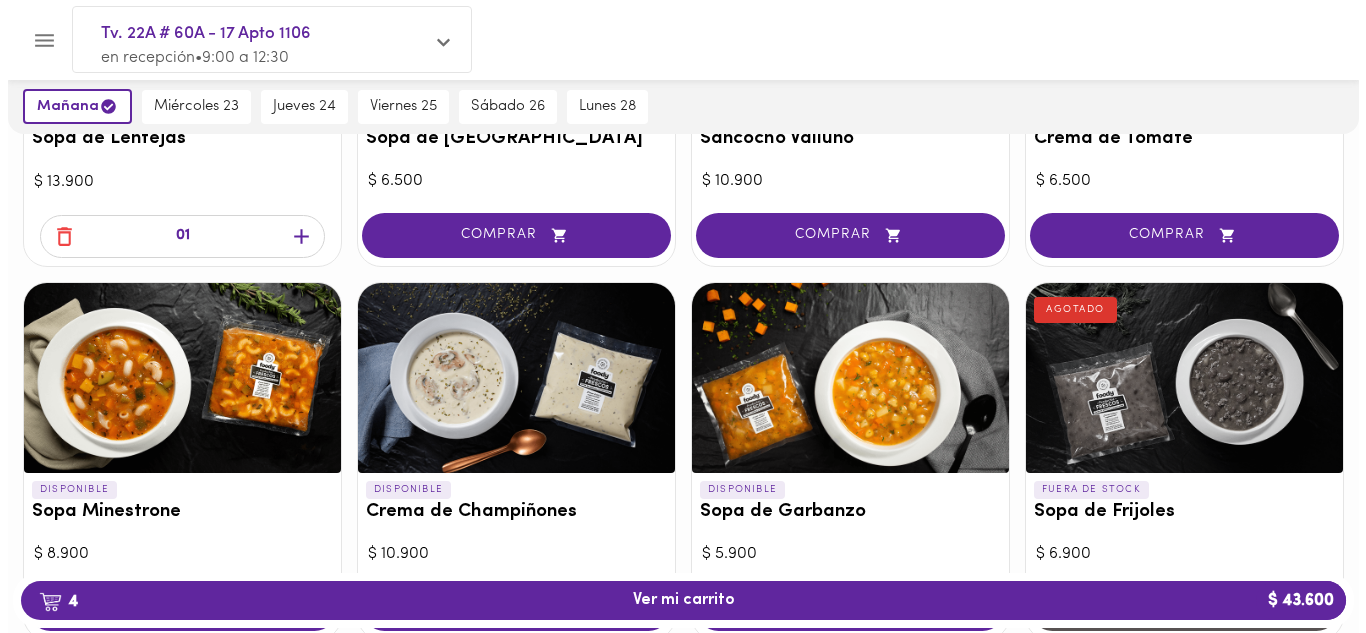 scroll, scrollTop: 1100, scrollLeft: 0, axis: vertical 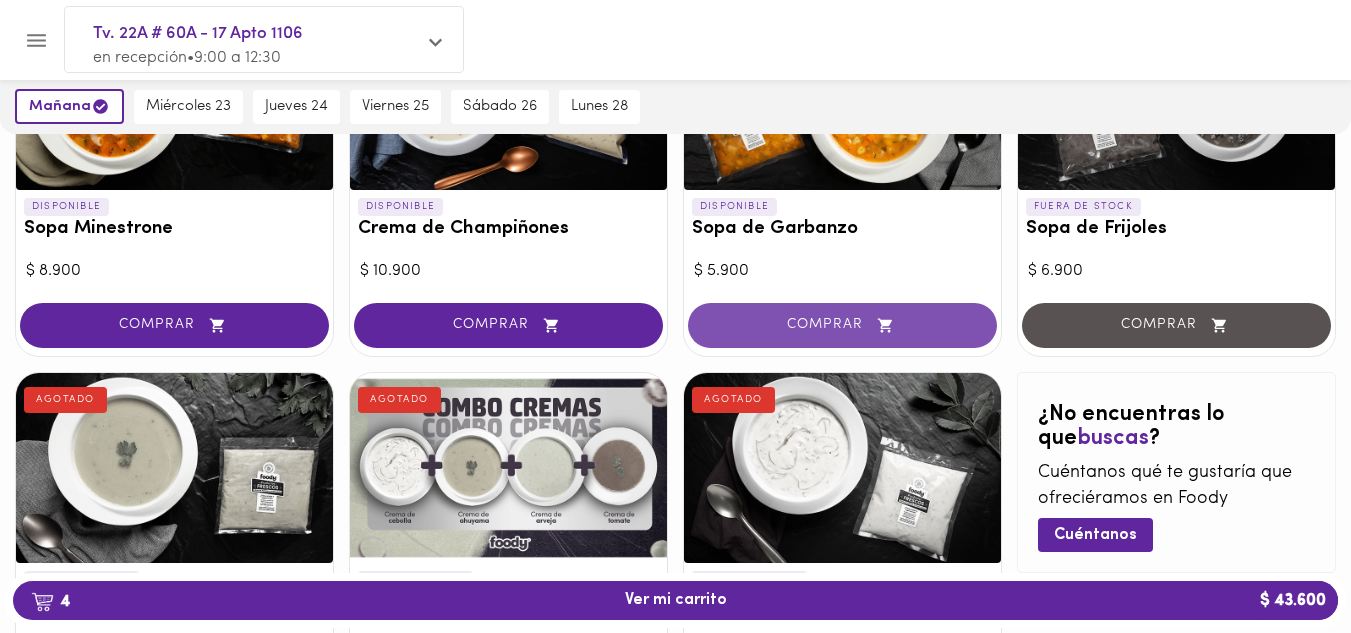 click on "COMPRAR" at bounding box center (842, 325) 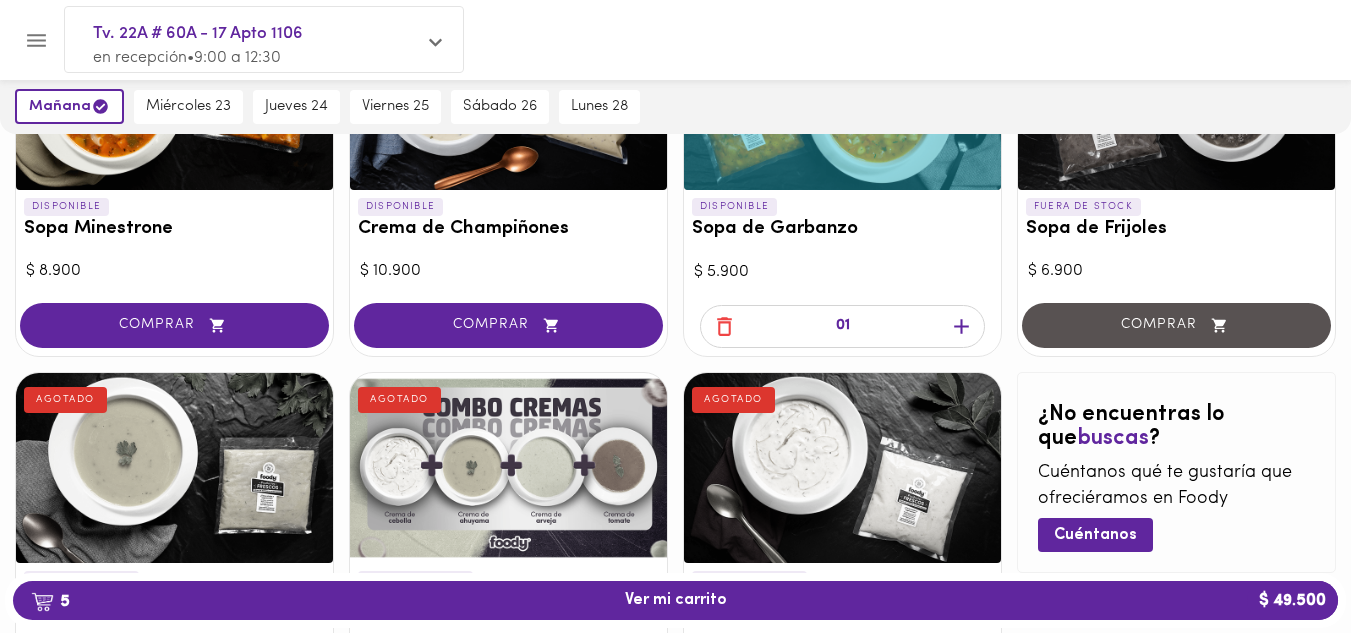 click 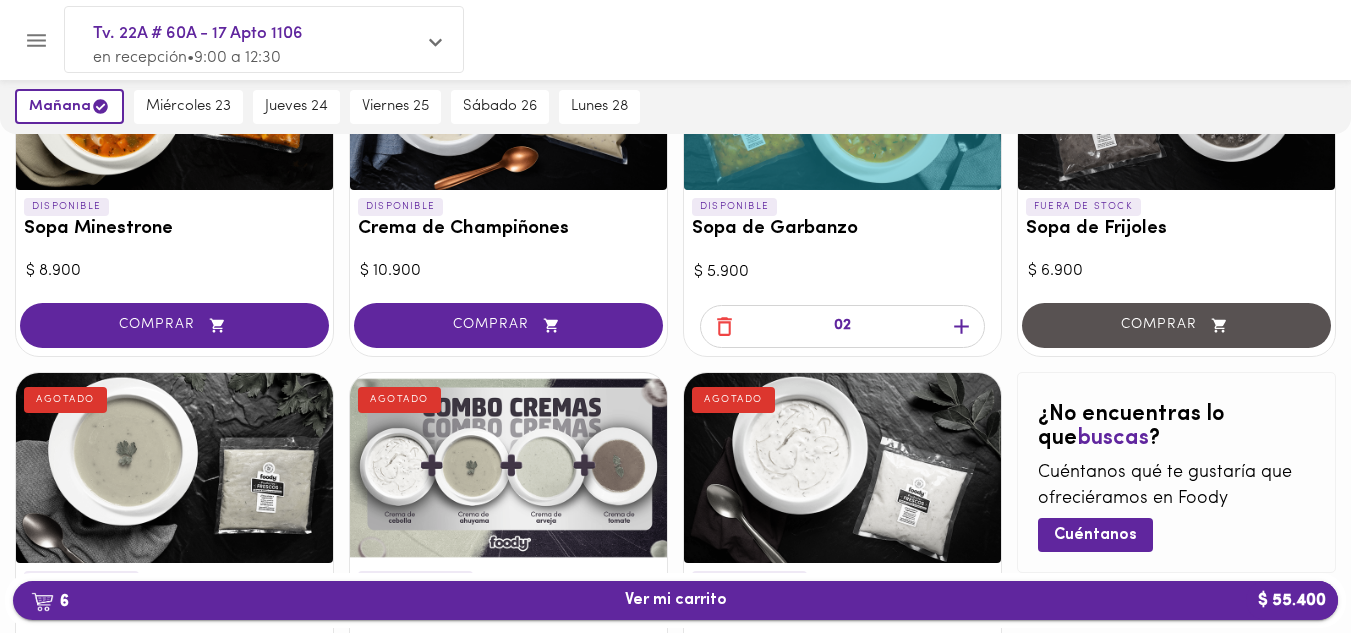 click on "6 Ver mi carrito $ 55.400" at bounding box center [675, 600] 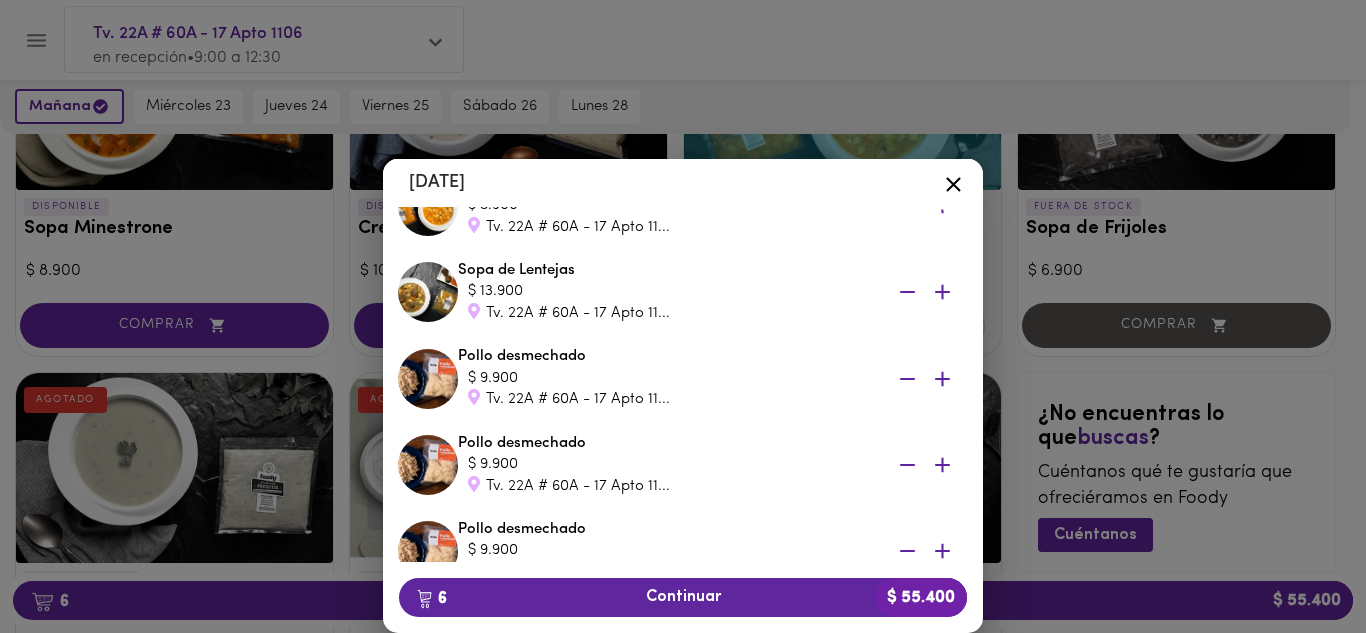 scroll, scrollTop: 363, scrollLeft: 0, axis: vertical 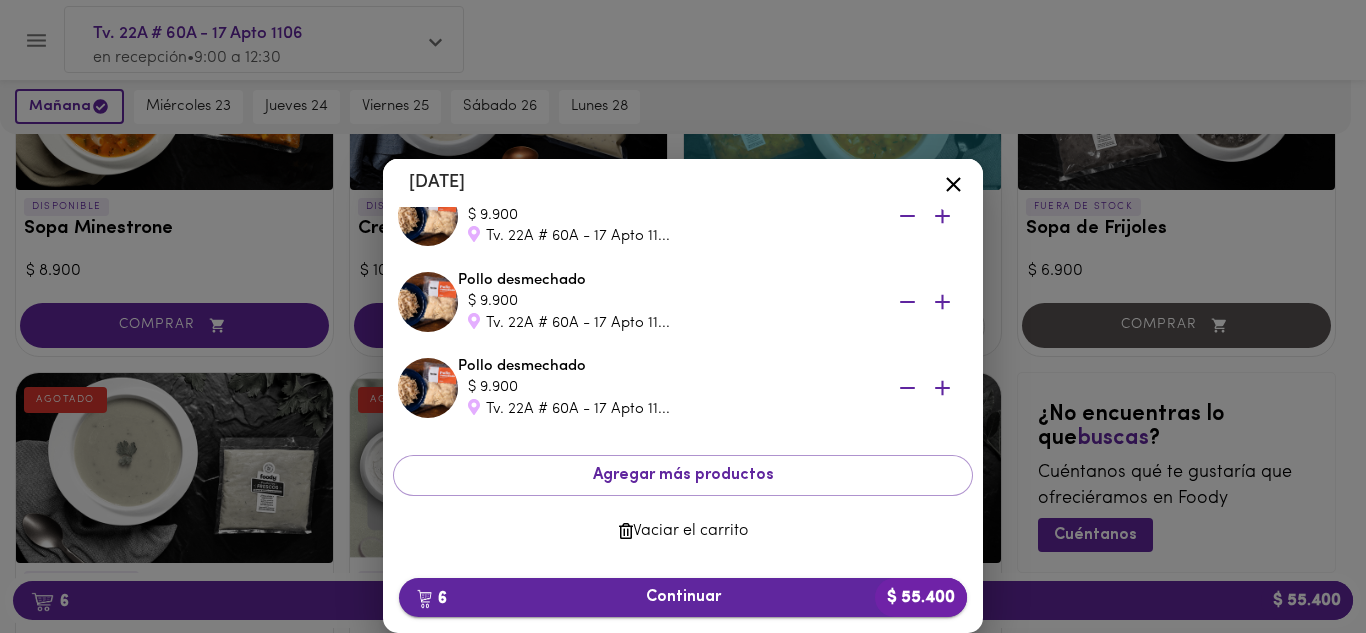 click on "6 Continuar $ 55.400" at bounding box center (683, 597) 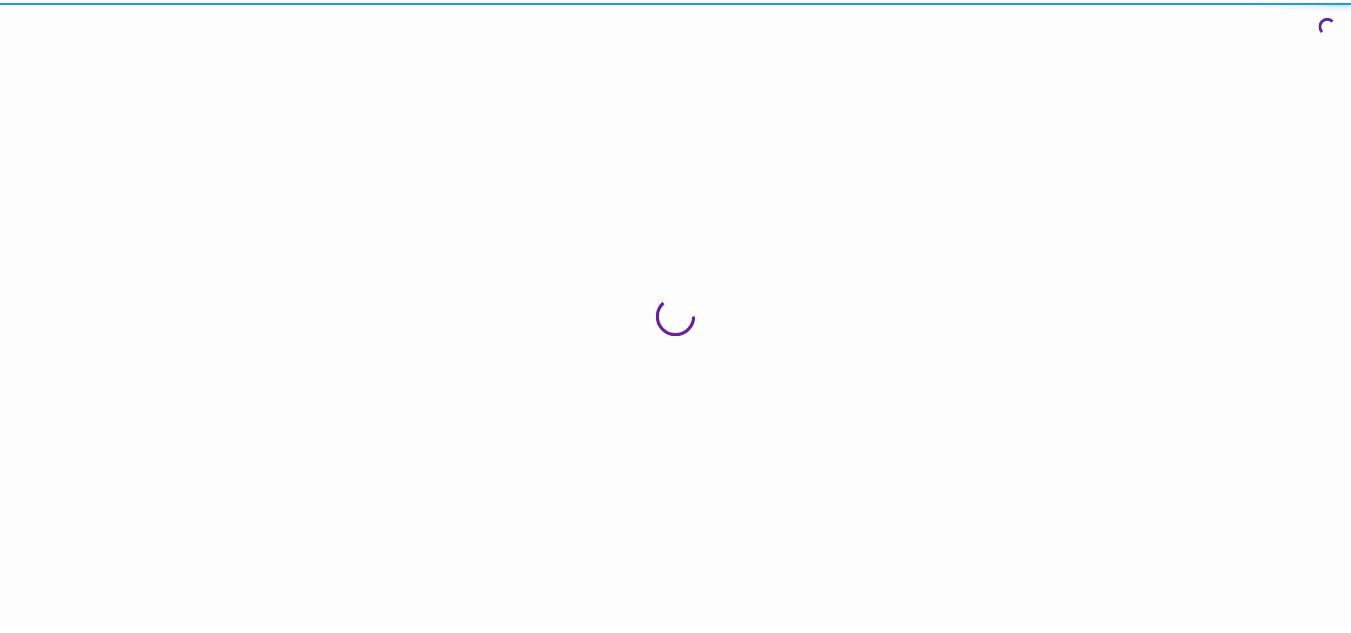 scroll, scrollTop: 0, scrollLeft: 0, axis: both 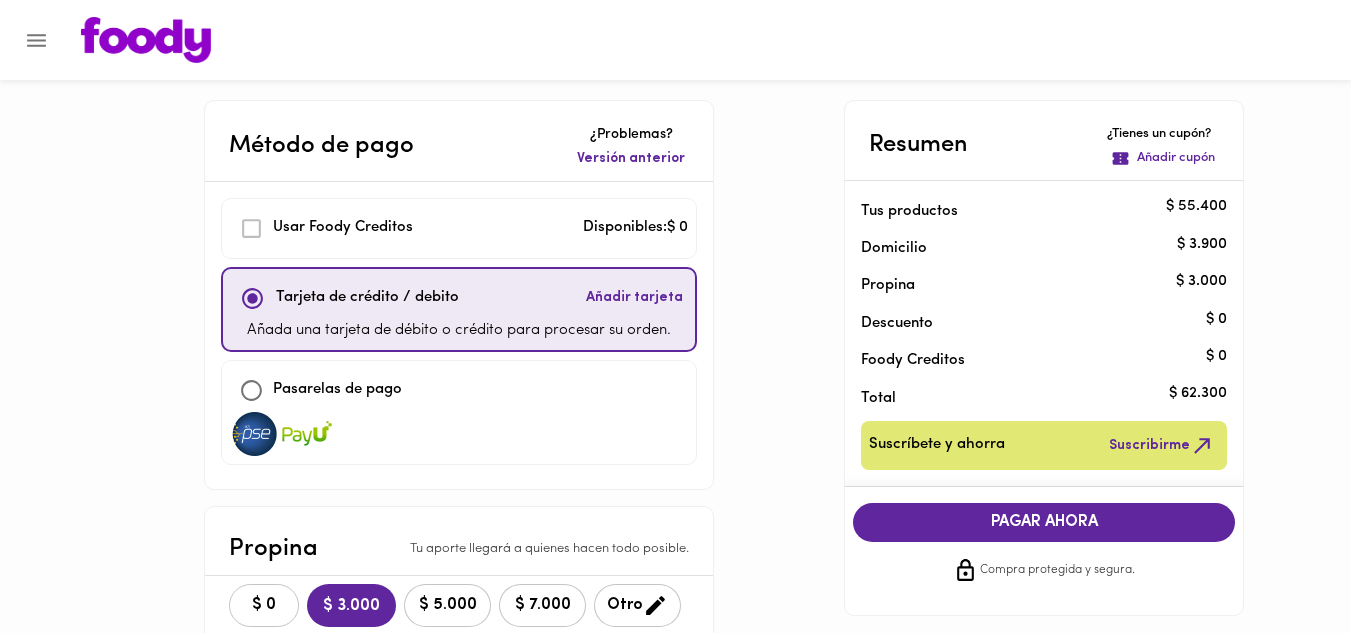 click on "$ 0" at bounding box center (264, 605) 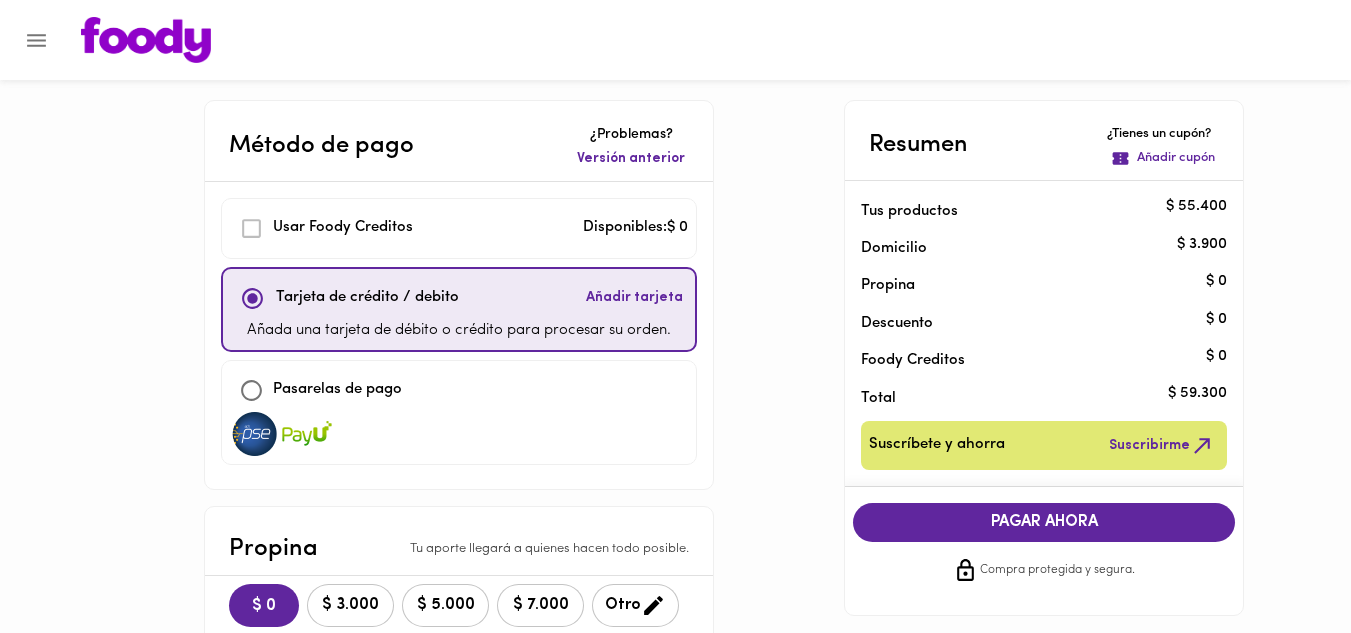 click at bounding box center (251, 390) 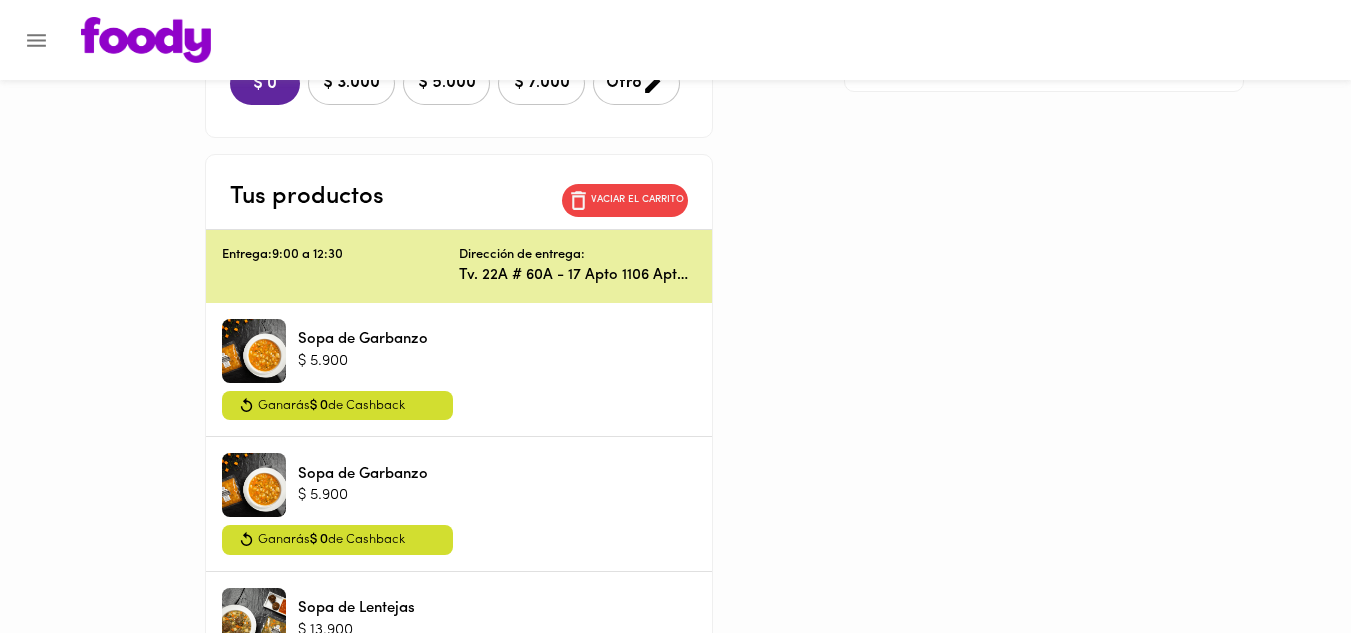 scroll, scrollTop: 0, scrollLeft: 0, axis: both 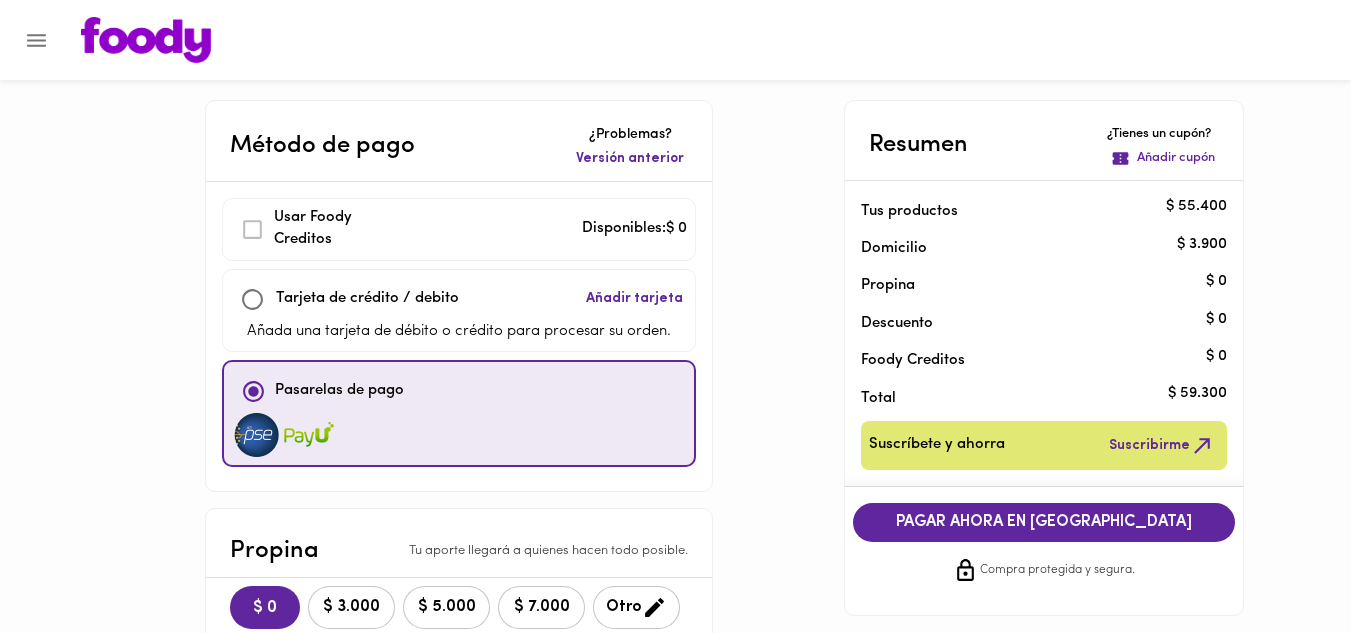 click on "PAGAR AHORA EN PASARELA" at bounding box center [1044, 522] 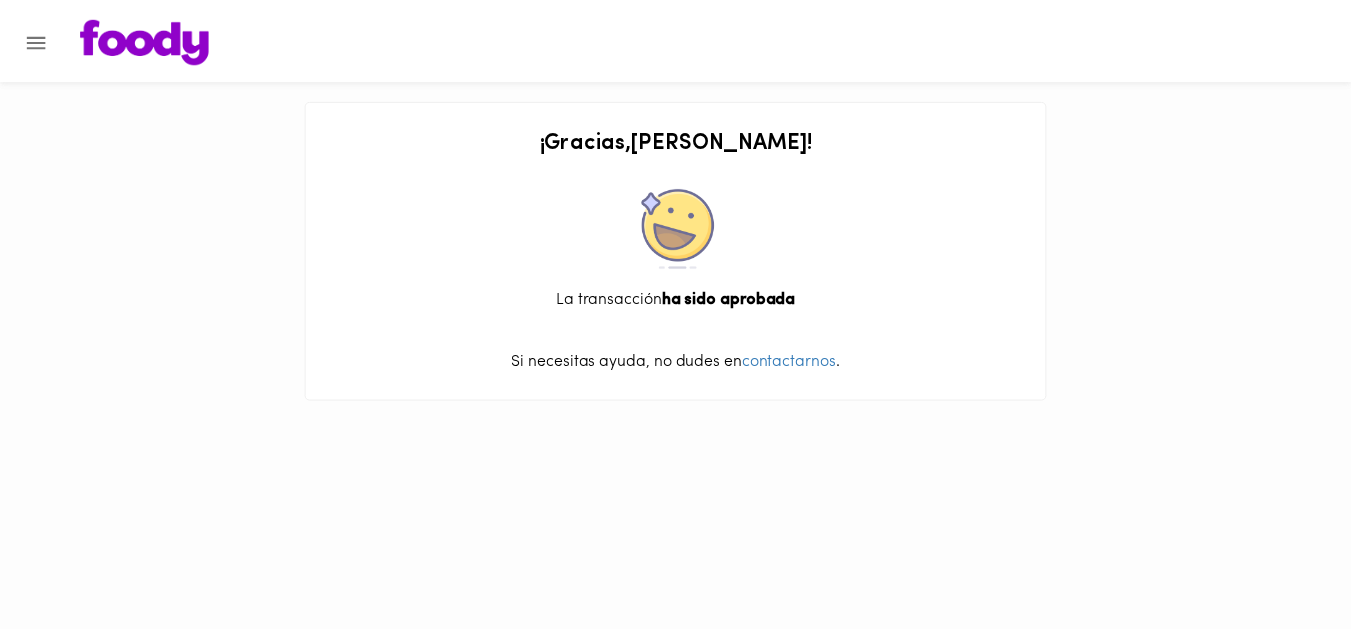scroll, scrollTop: 0, scrollLeft: 0, axis: both 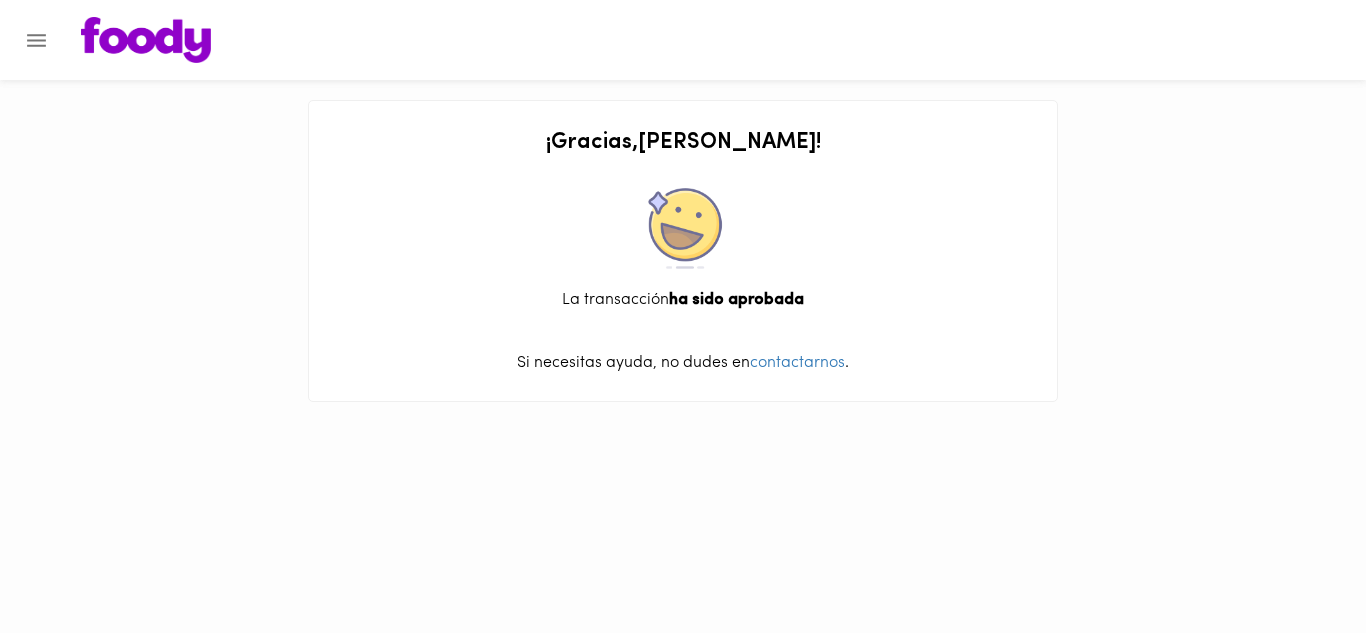 click 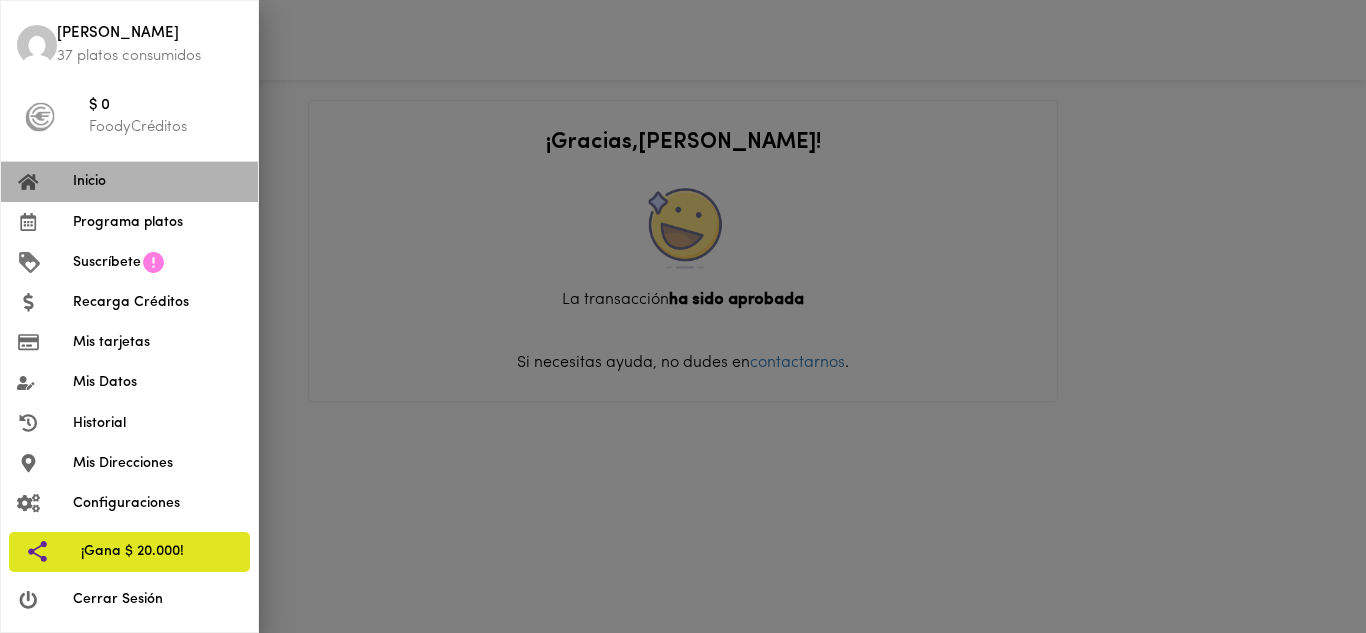 click on "Inicio" at bounding box center (157, 181) 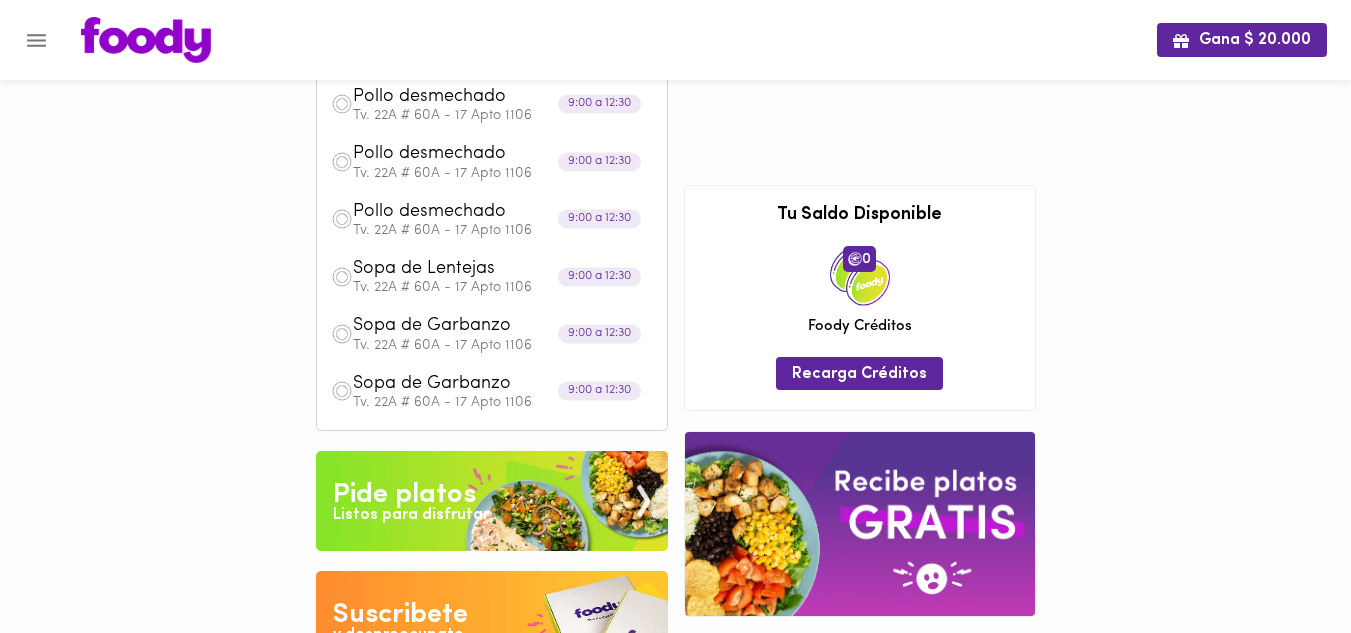 scroll, scrollTop: 0, scrollLeft: 0, axis: both 